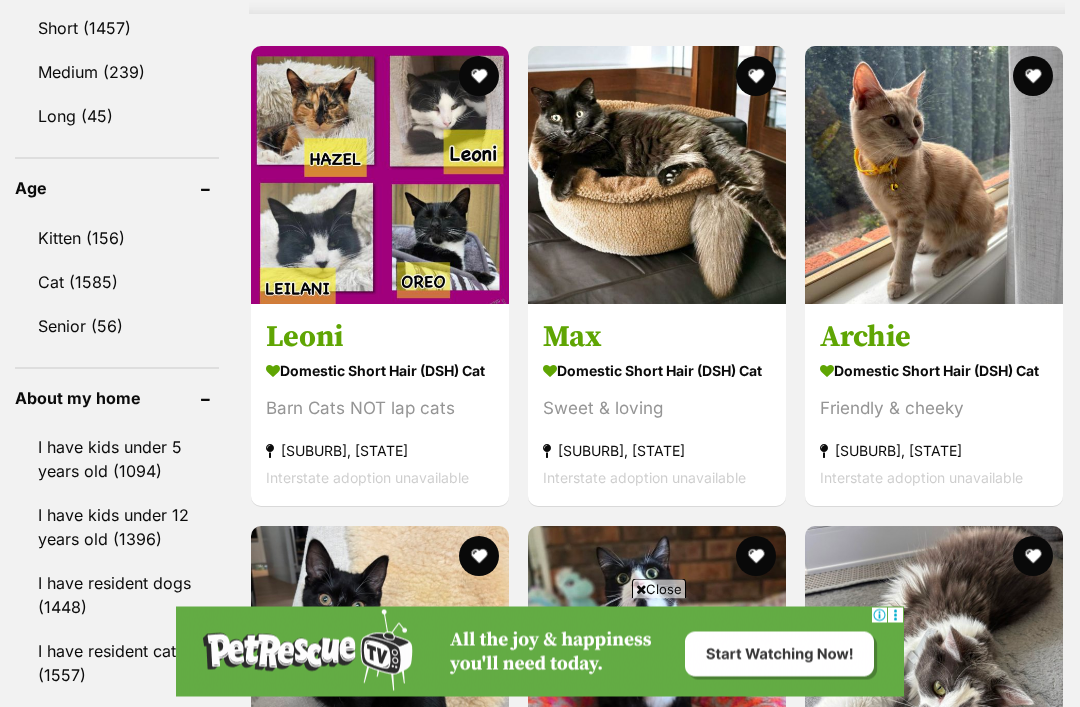 scroll, scrollTop: 2076, scrollLeft: 0, axis: vertical 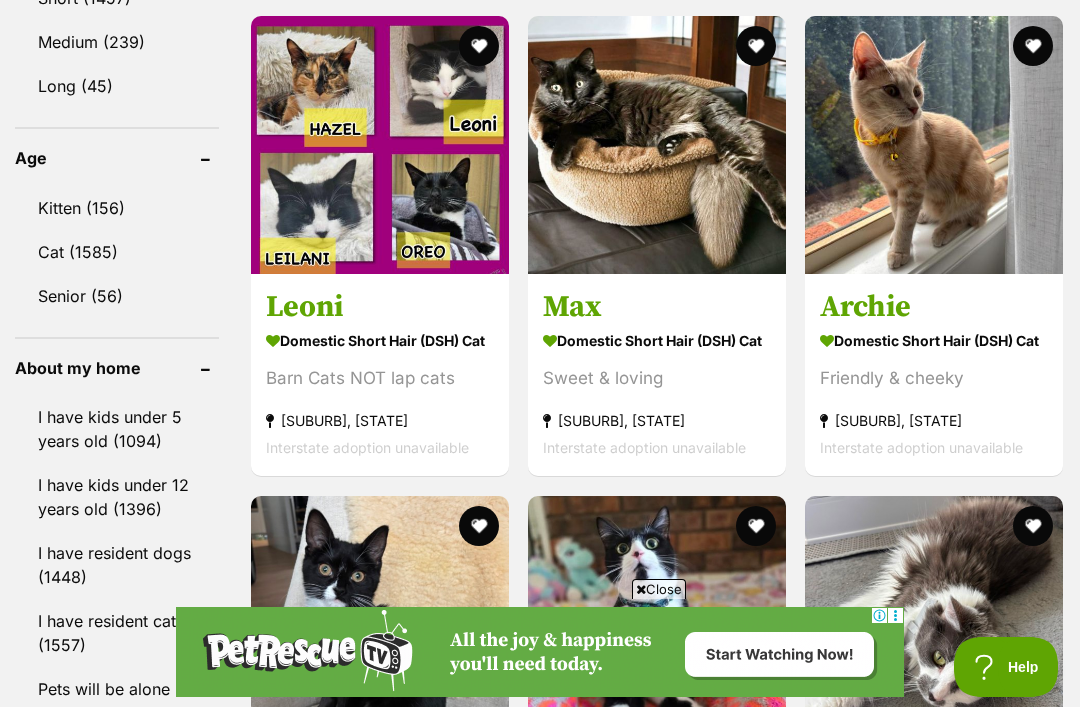 click on "Leoni" at bounding box center (380, 308) 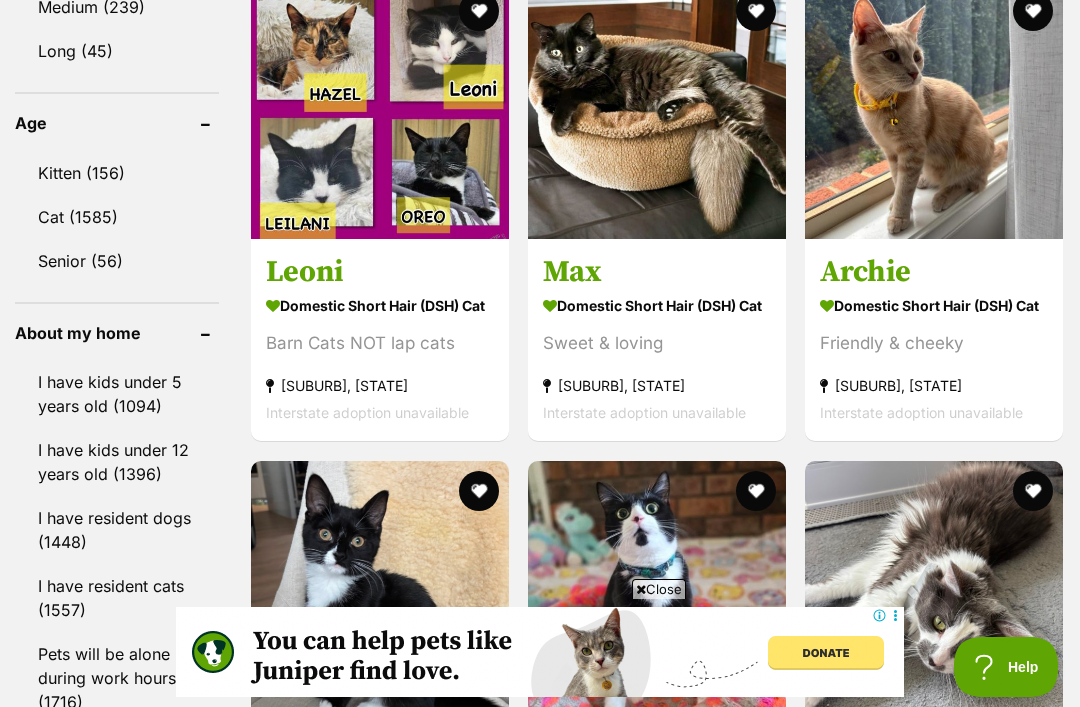 scroll, scrollTop: 2078, scrollLeft: 0, axis: vertical 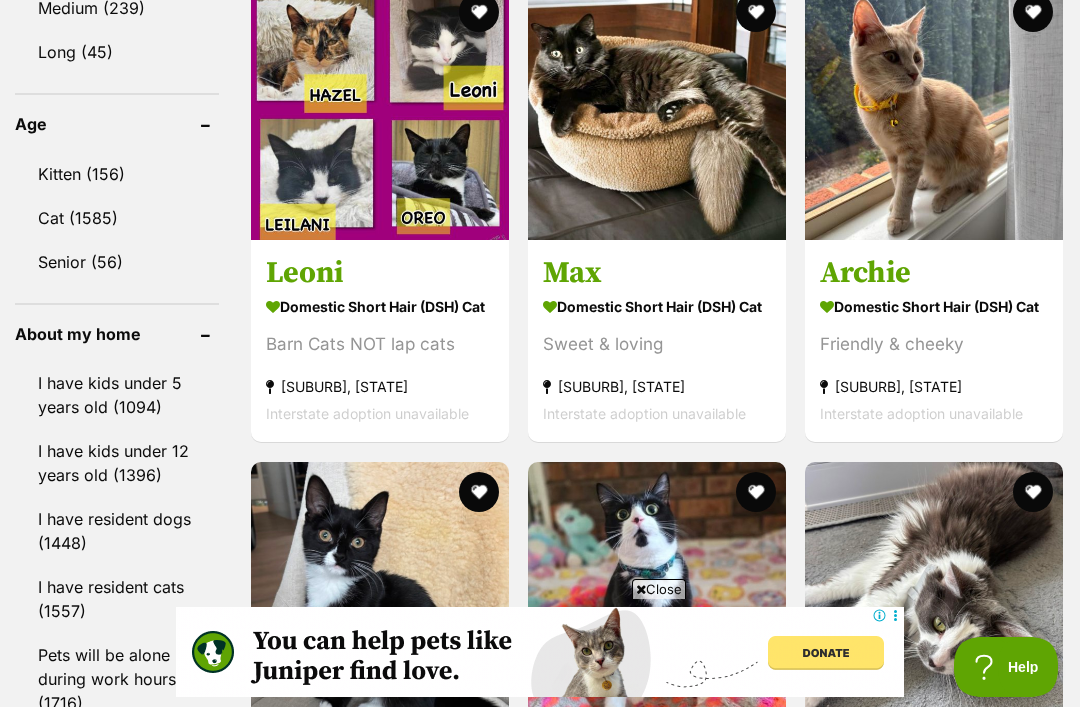 click on "Archie" at bounding box center [934, 274] 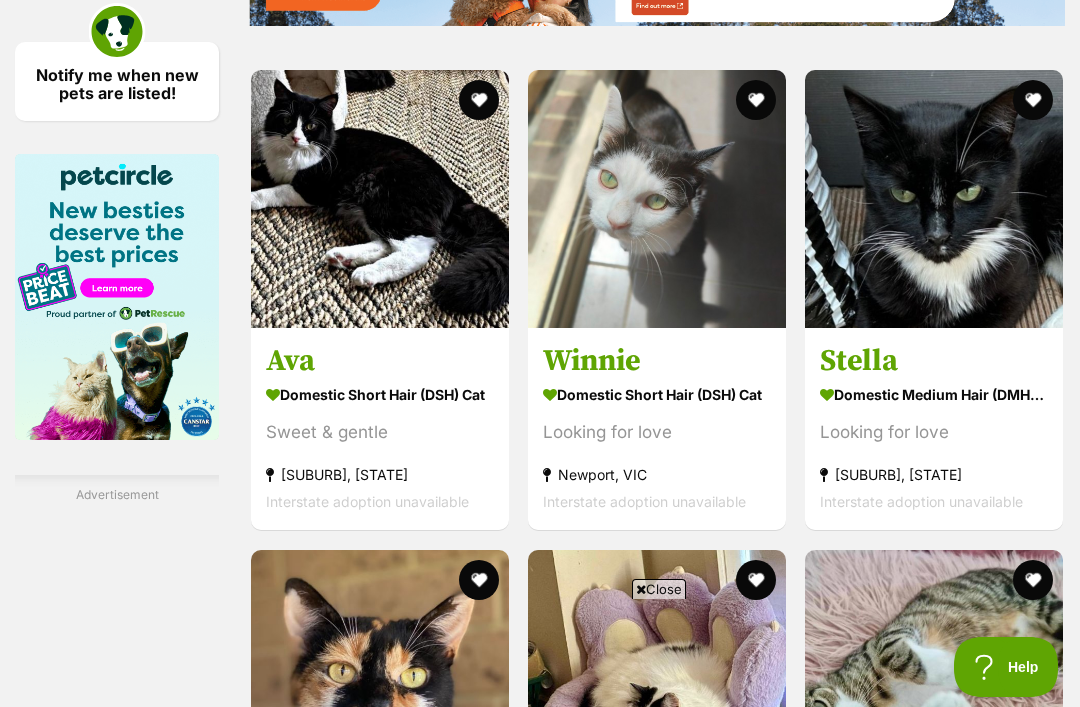 scroll, scrollTop: 3150, scrollLeft: 0, axis: vertical 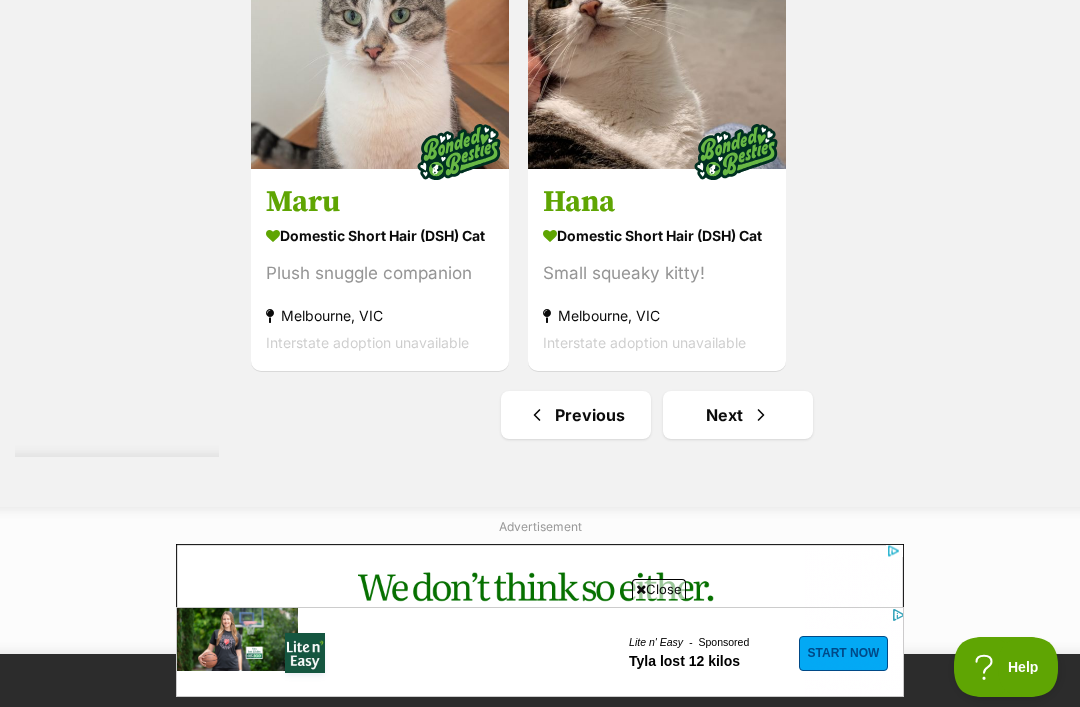 click on "Next" at bounding box center (738, 415) 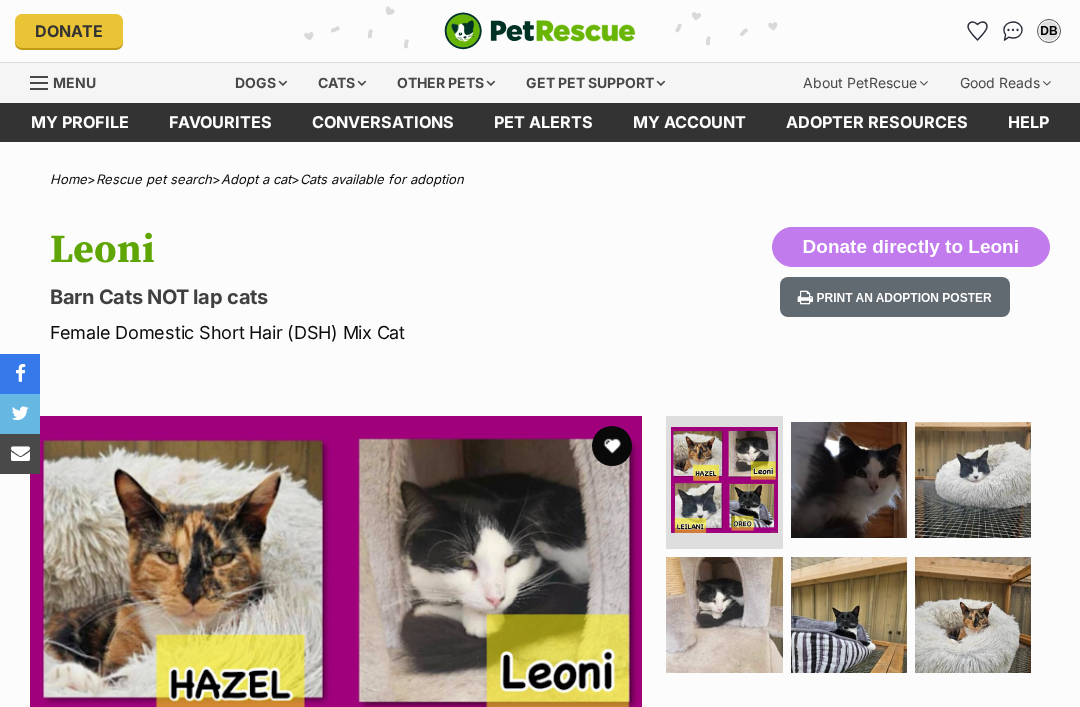 scroll, scrollTop: 0, scrollLeft: 0, axis: both 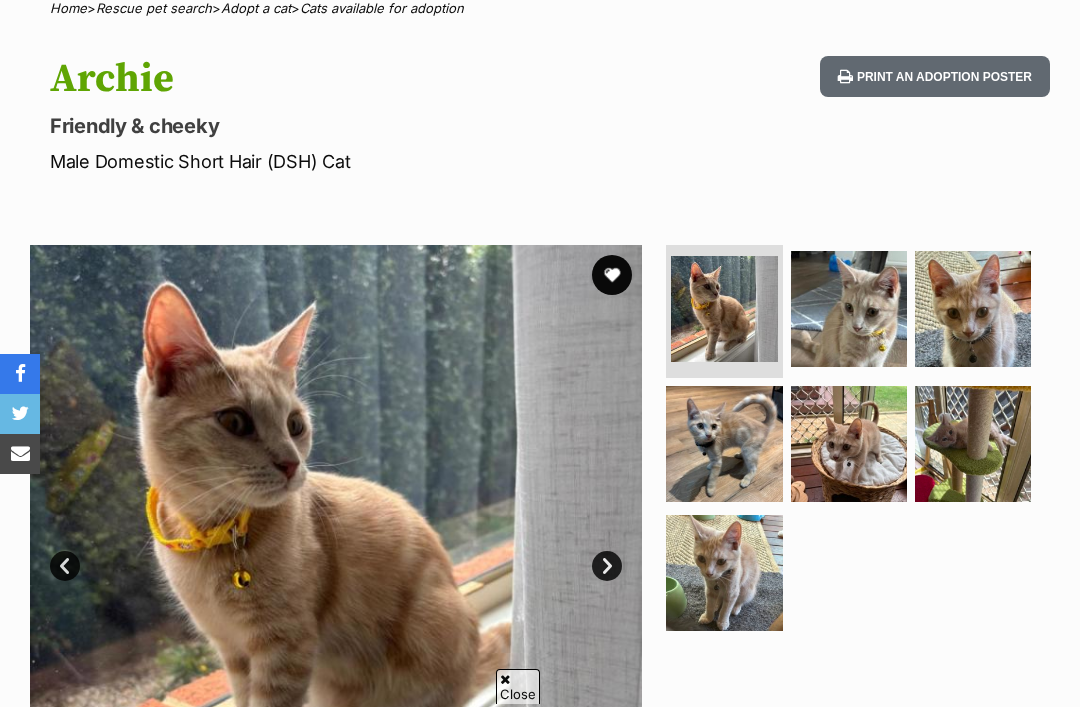 click at bounding box center [849, 309] 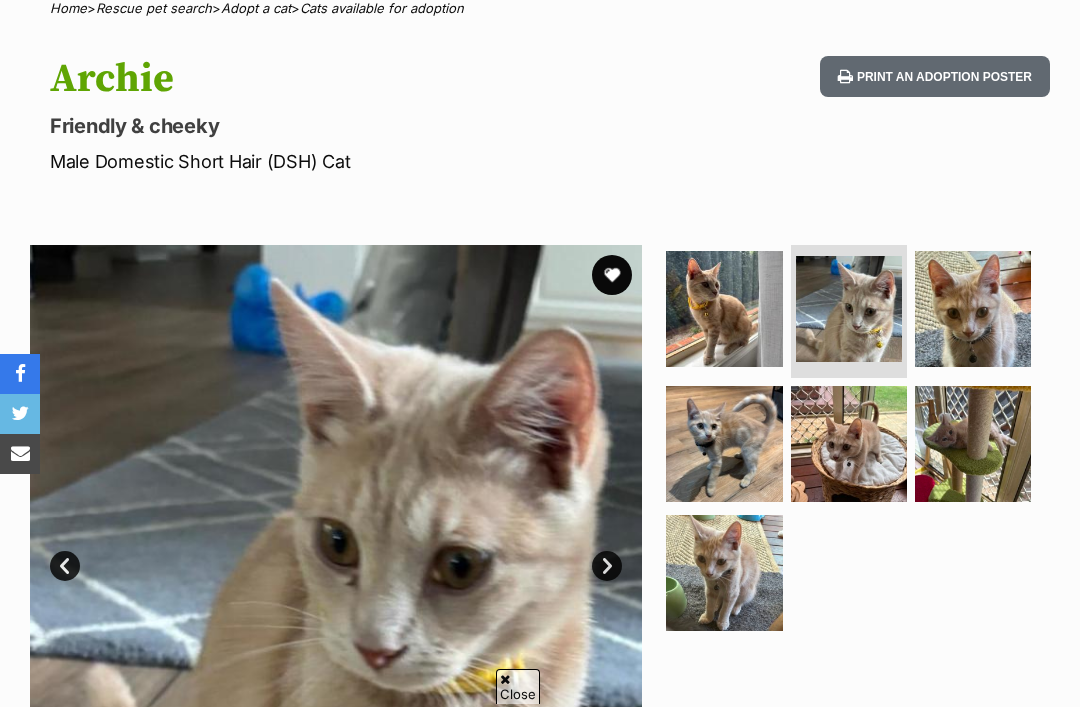 scroll, scrollTop: 0, scrollLeft: 0, axis: both 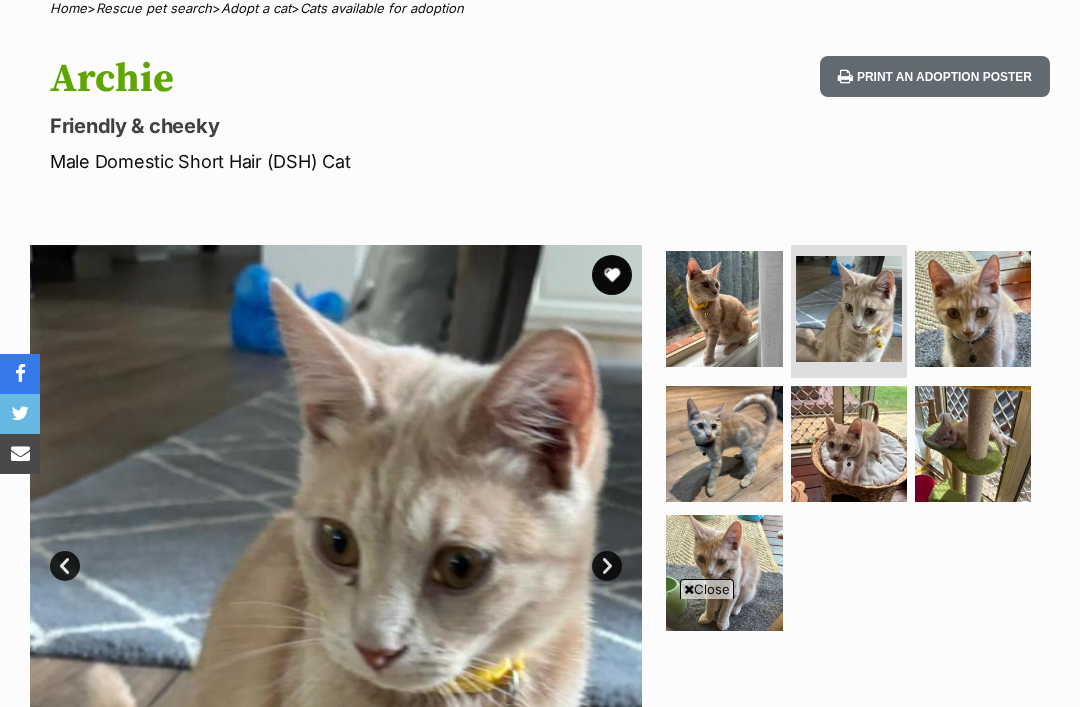 click at bounding box center [724, 573] 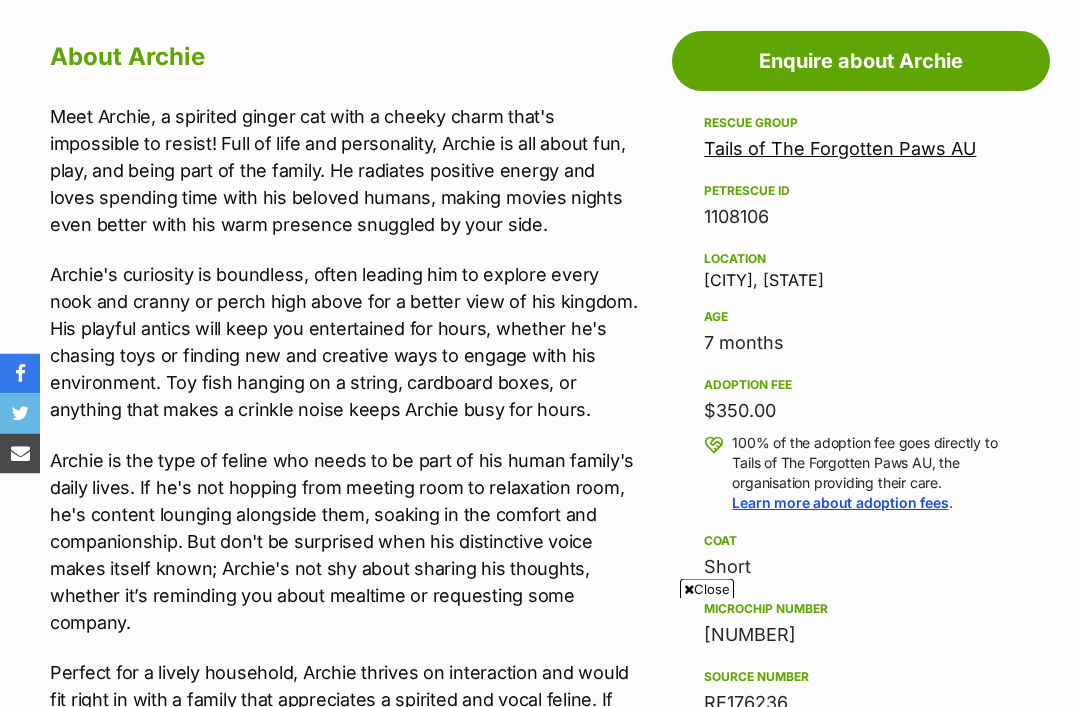 scroll, scrollTop: 1054, scrollLeft: 0, axis: vertical 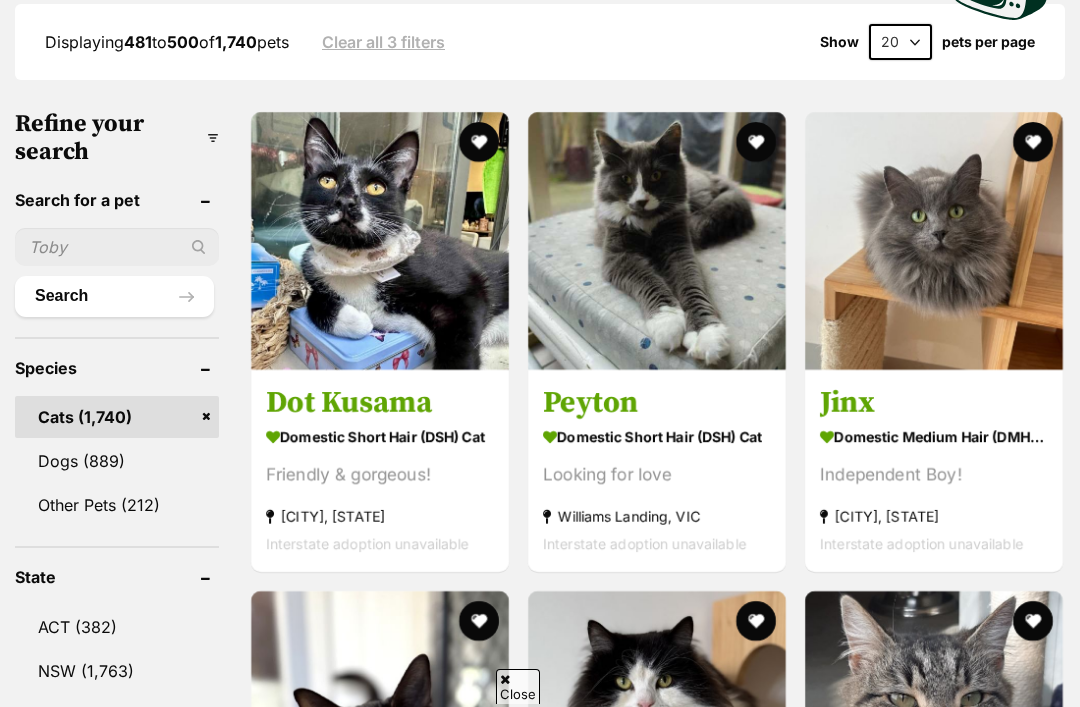 click on "Jinx" at bounding box center (934, 403) 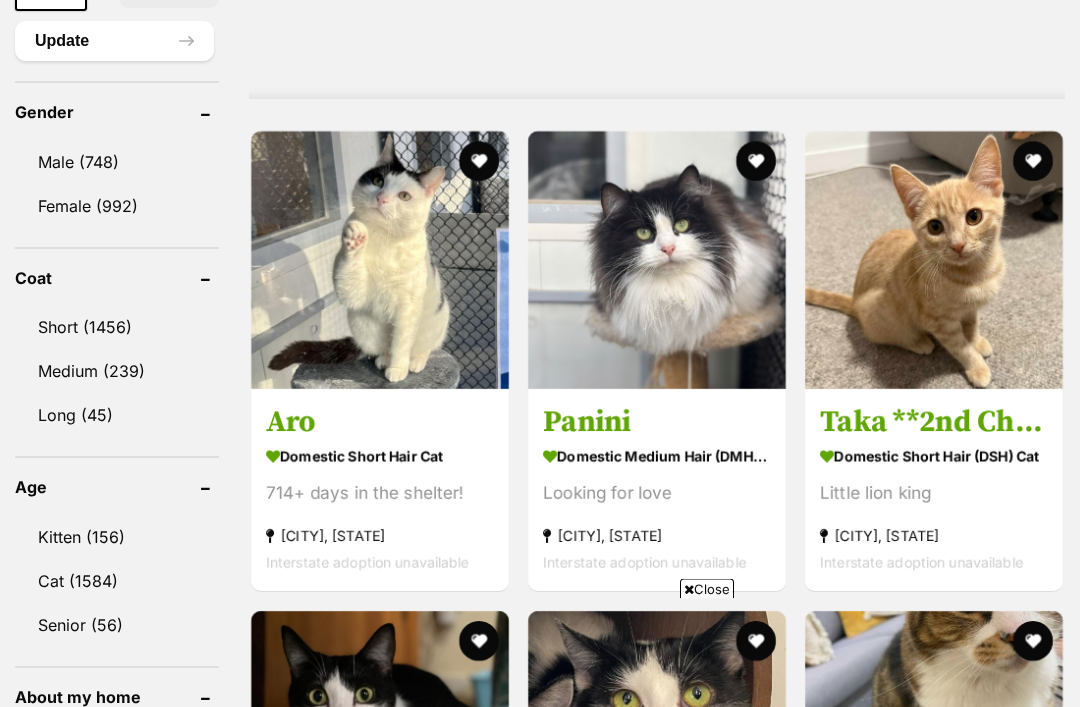 scroll, scrollTop: 1715, scrollLeft: 0, axis: vertical 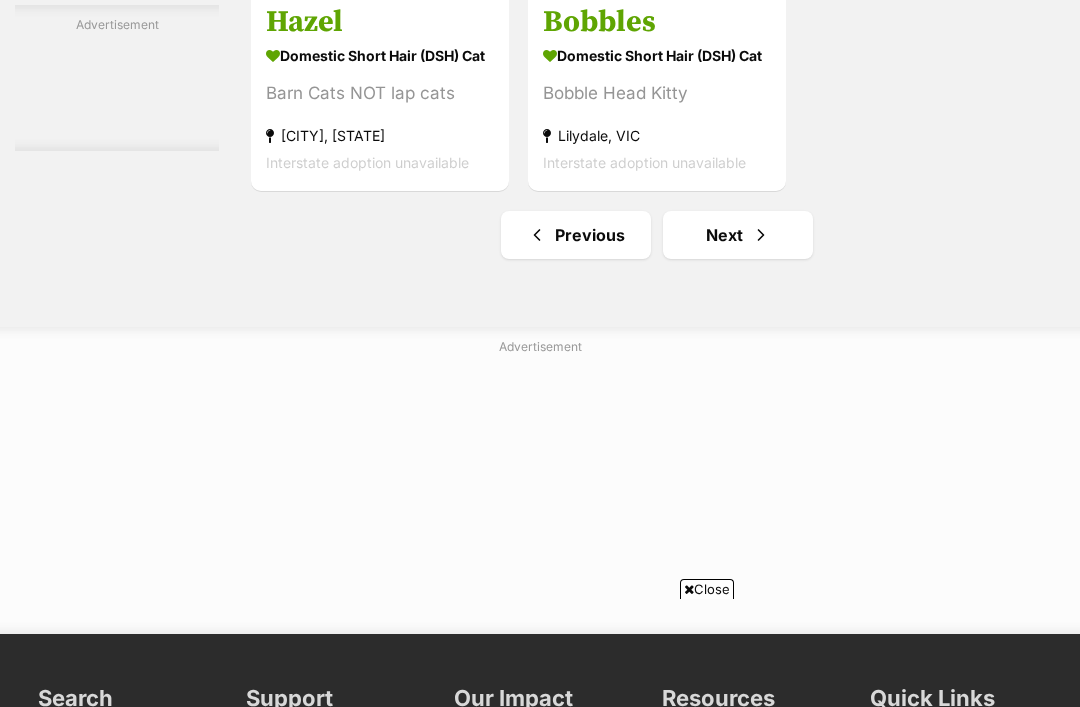 click at bounding box center [761, 235] 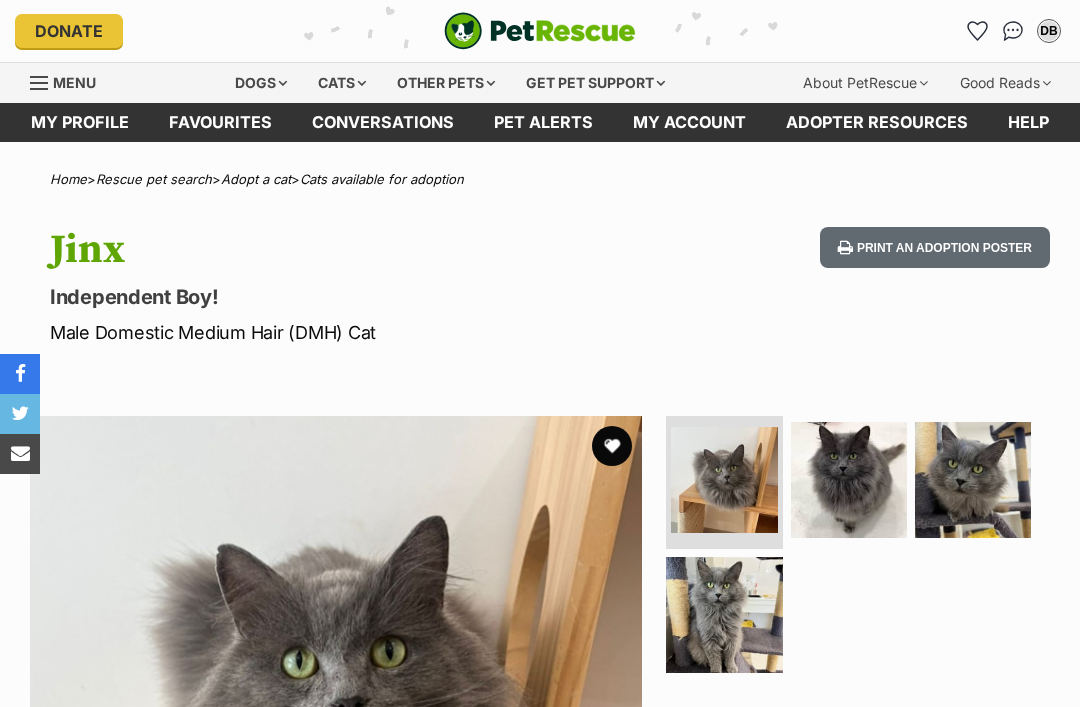 scroll, scrollTop: 0, scrollLeft: 0, axis: both 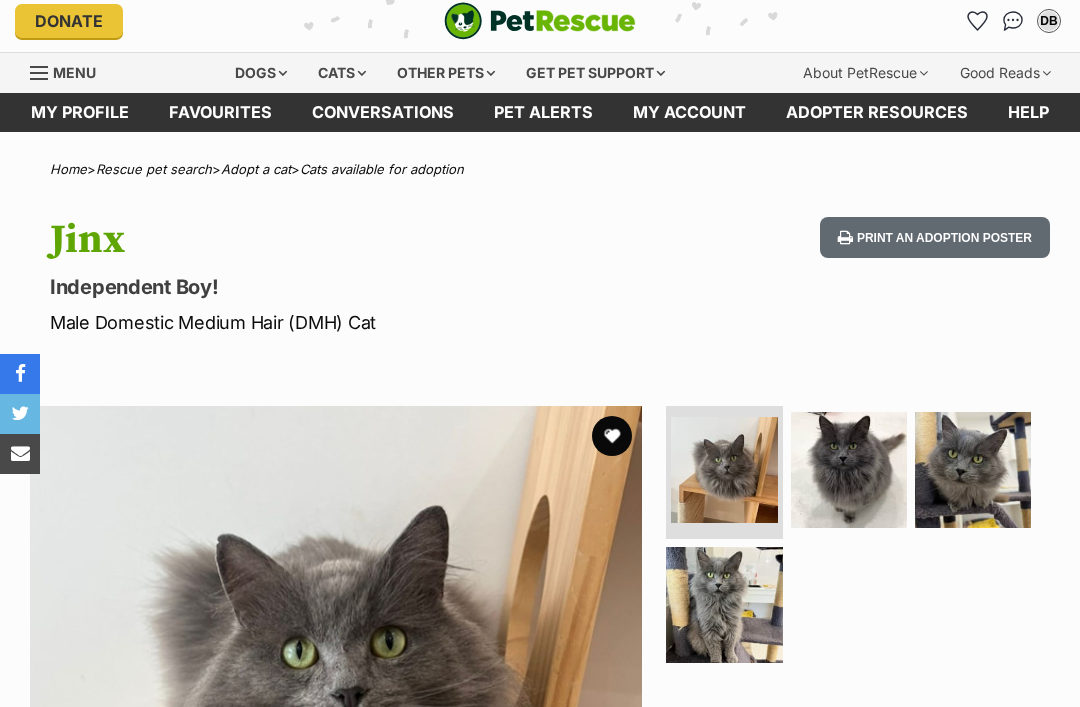 click on "Print an adoption poster" at bounding box center [931, 276] 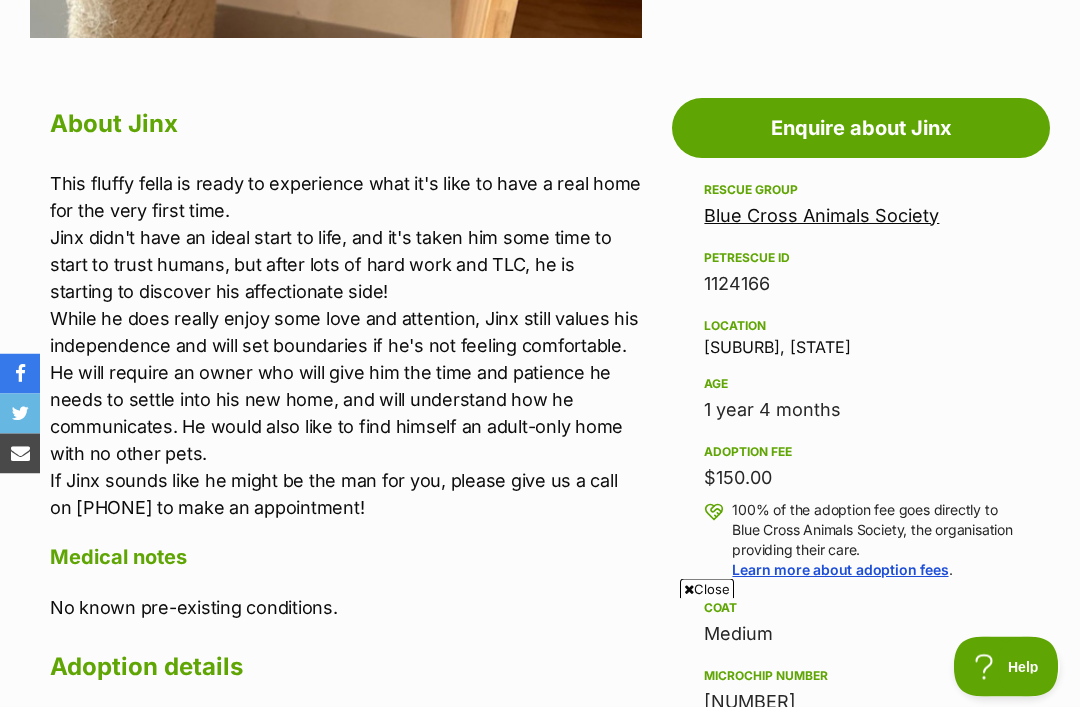 scroll, scrollTop: 990, scrollLeft: 0, axis: vertical 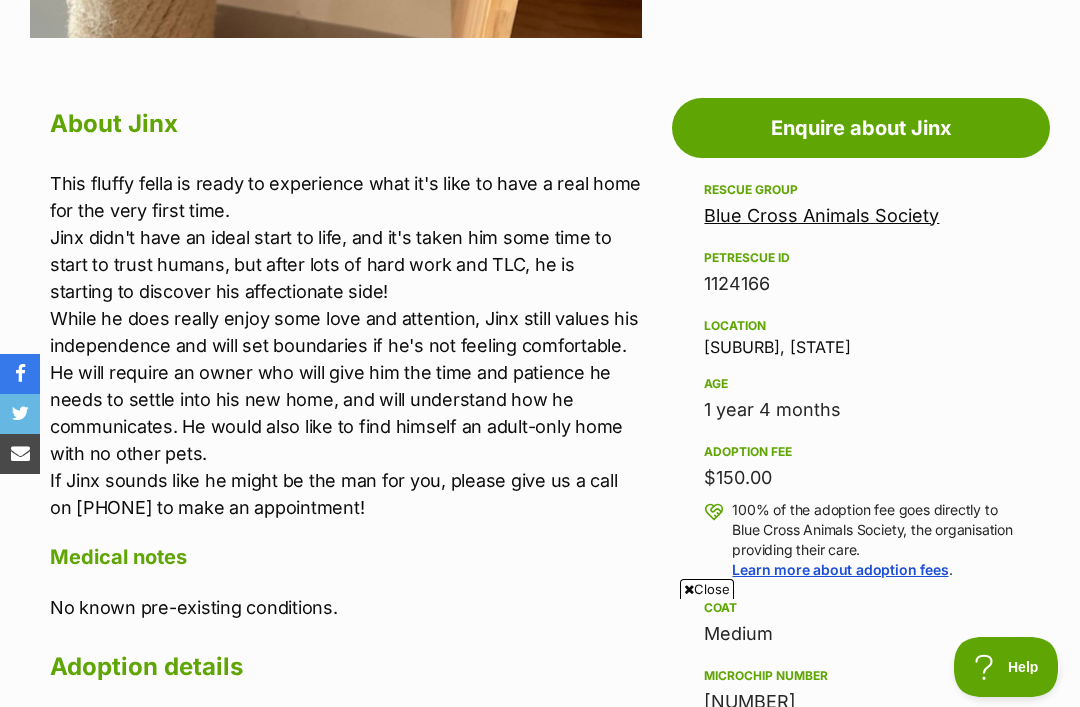 click on "100% of the adoption fee goes directly to Blue Cross Animals Society, the organisation providing their care.
Learn more about adoption fees ." at bounding box center [875, 540] 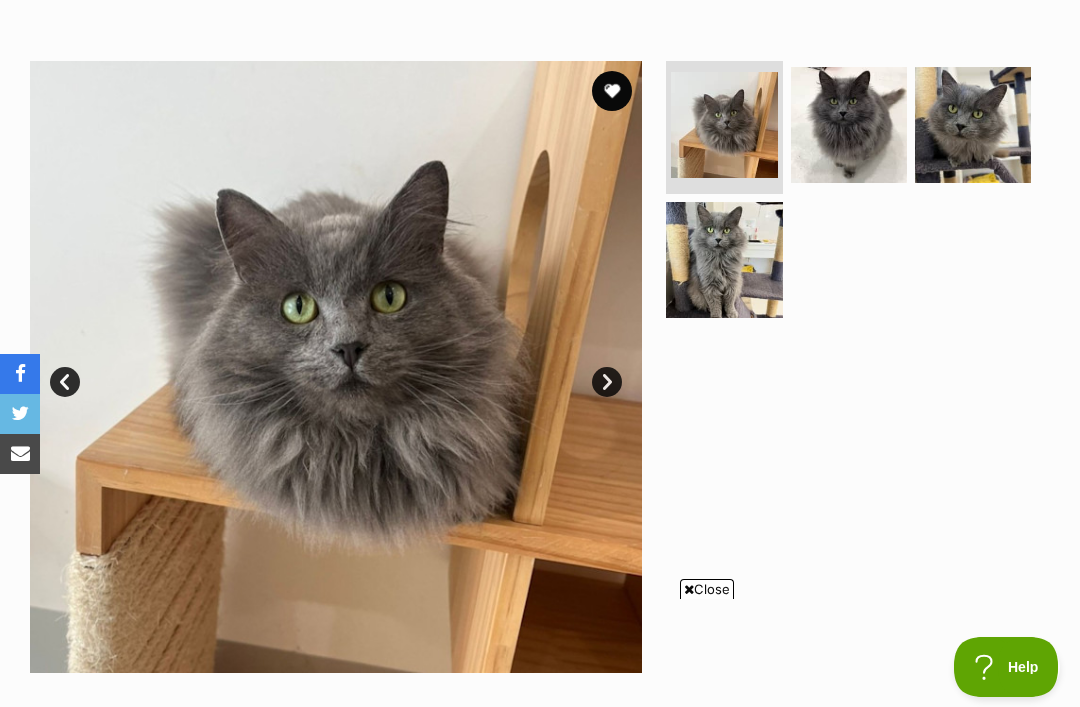 scroll, scrollTop: 344, scrollLeft: 0, axis: vertical 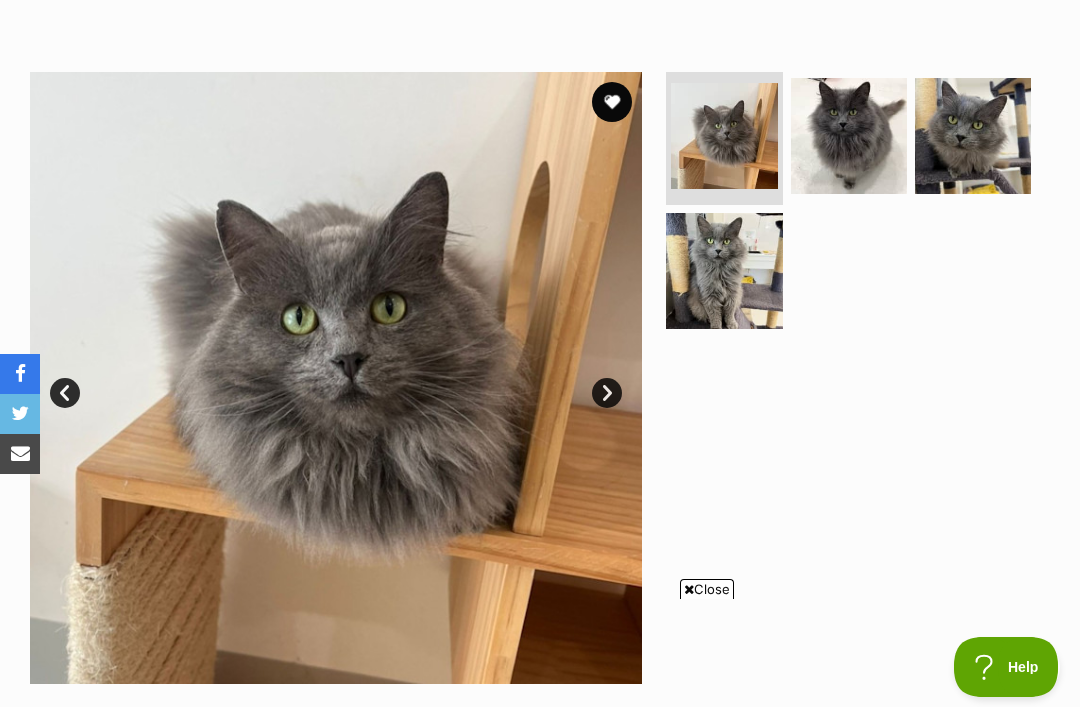 click at bounding box center (724, 271) 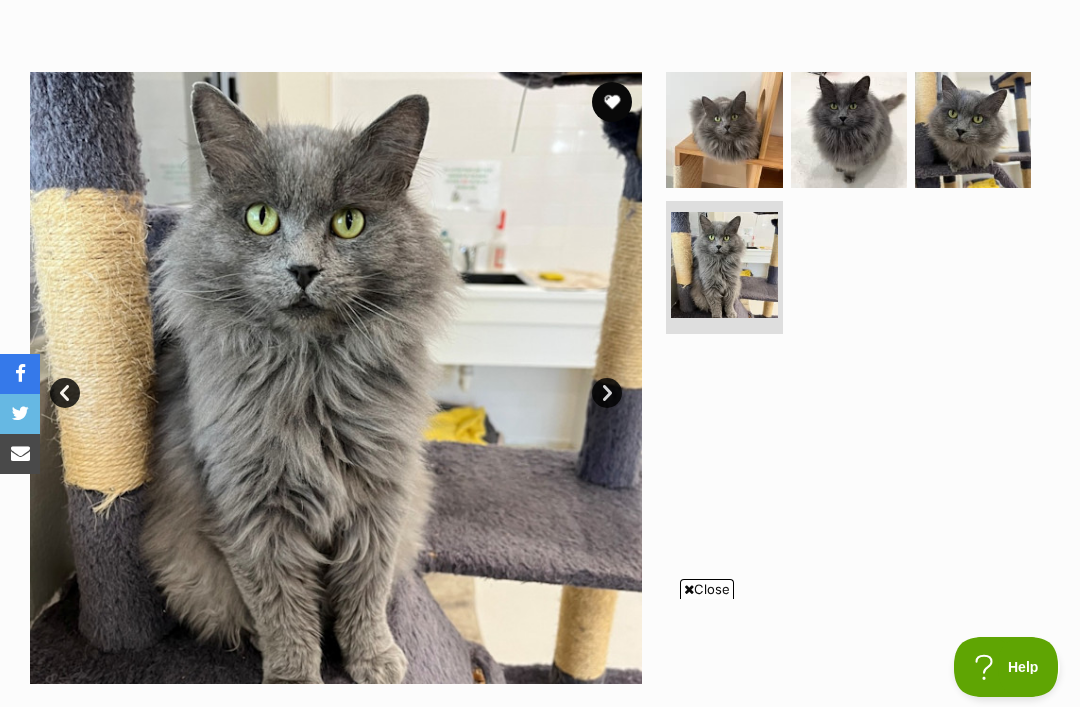 scroll, scrollTop: 0, scrollLeft: 0, axis: both 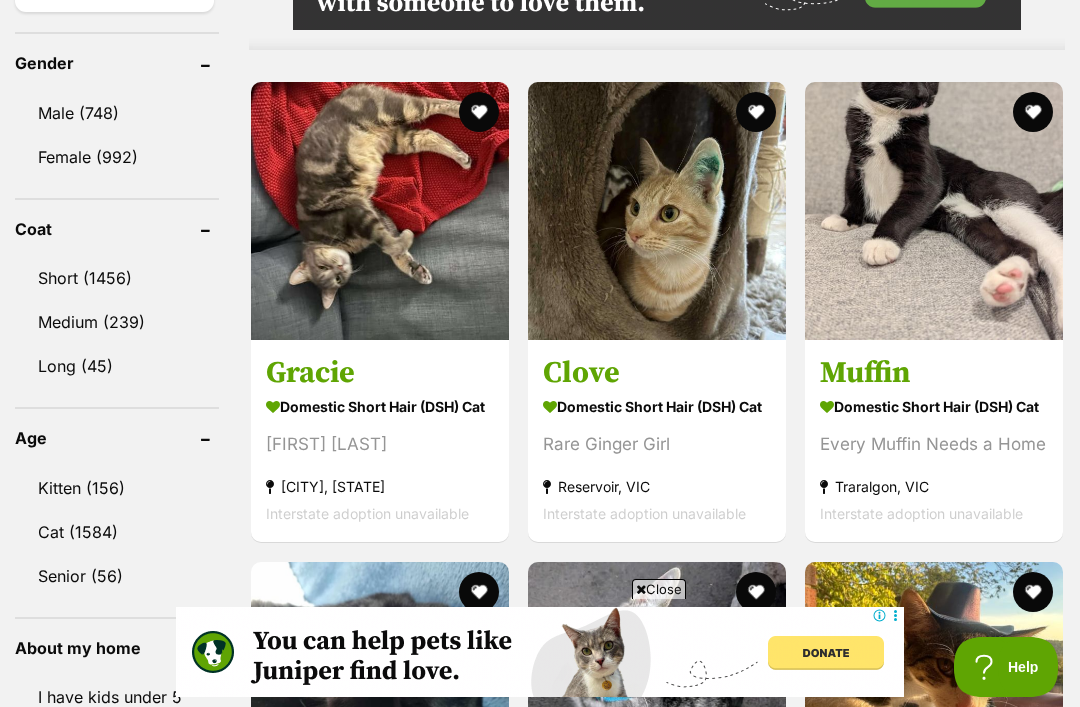 click on "Domestic Short Hair (DSH) Cat
Rare Ginger Girl
[CITY], [STATE]
Interstate adoption unavailable" at bounding box center [657, 460] 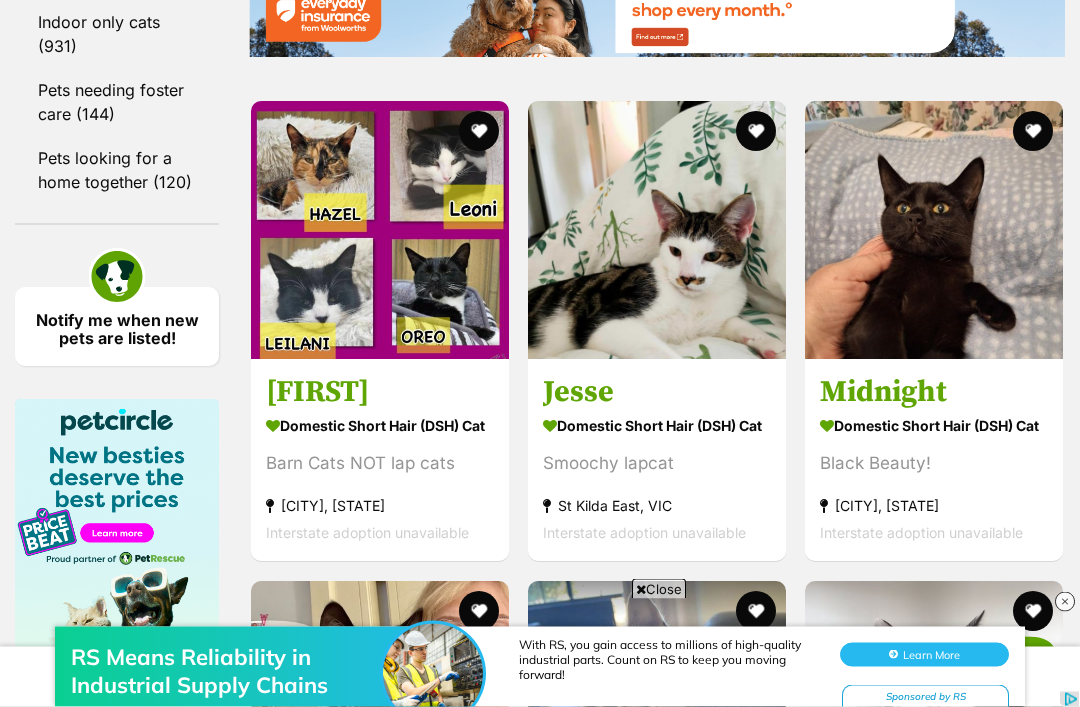 scroll, scrollTop: 2888, scrollLeft: 0, axis: vertical 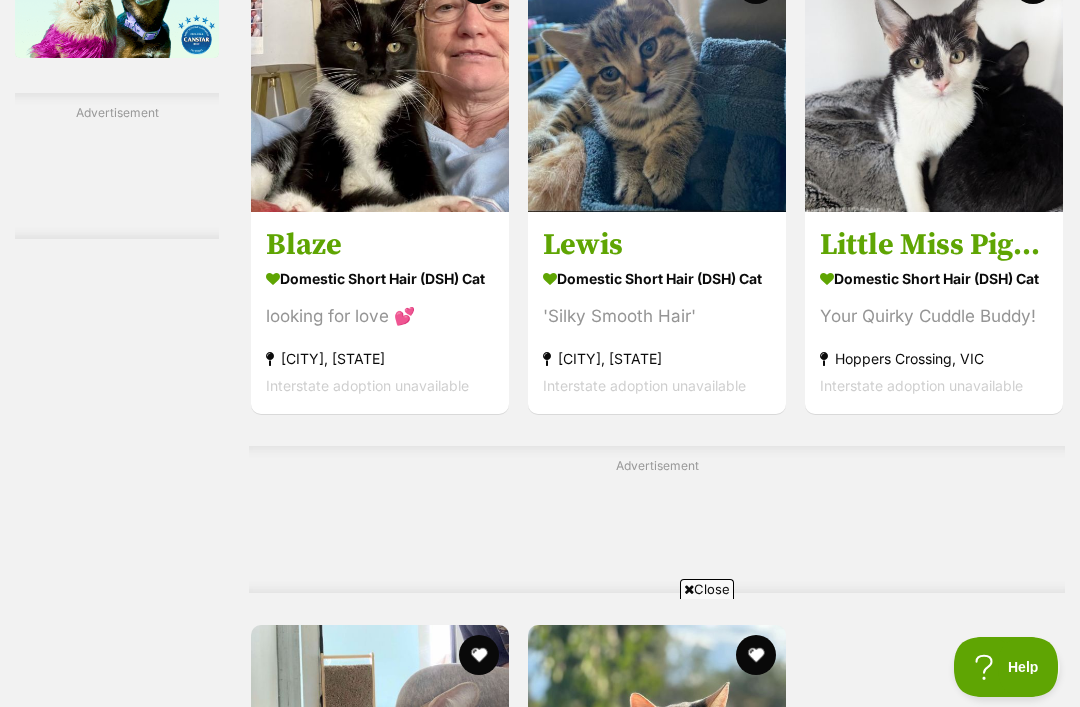 click on "Domestic Short Hair (DSH) Cat" at bounding box center [657, 278] 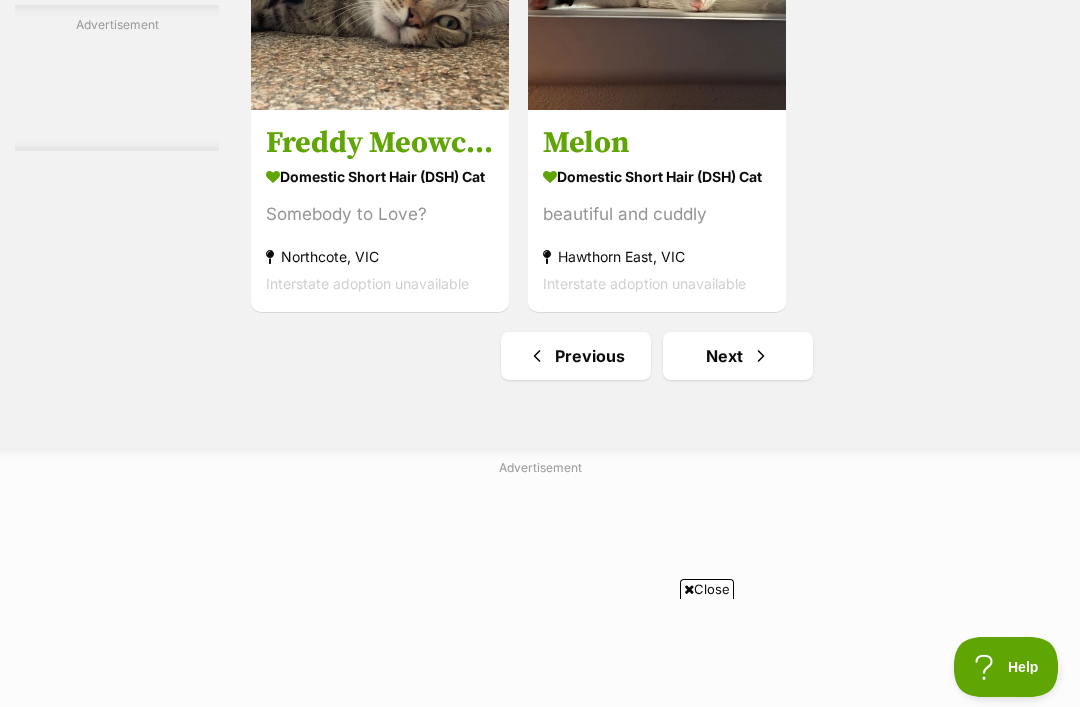 scroll, scrollTop: 4284, scrollLeft: 0, axis: vertical 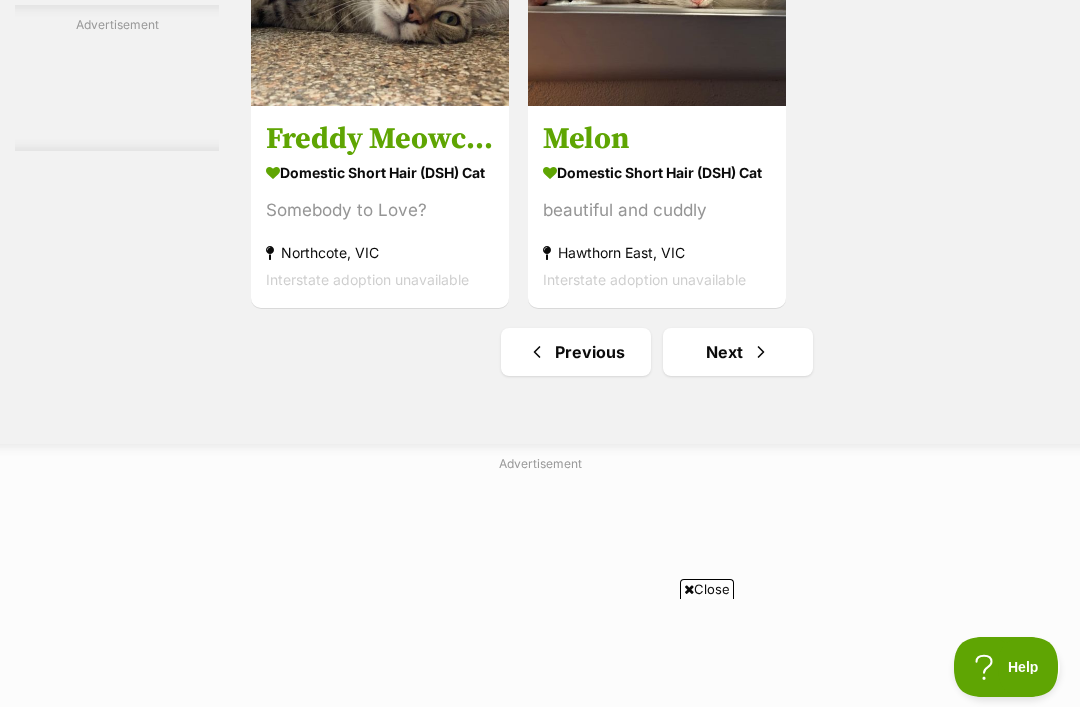 click on "Next" at bounding box center (738, 352) 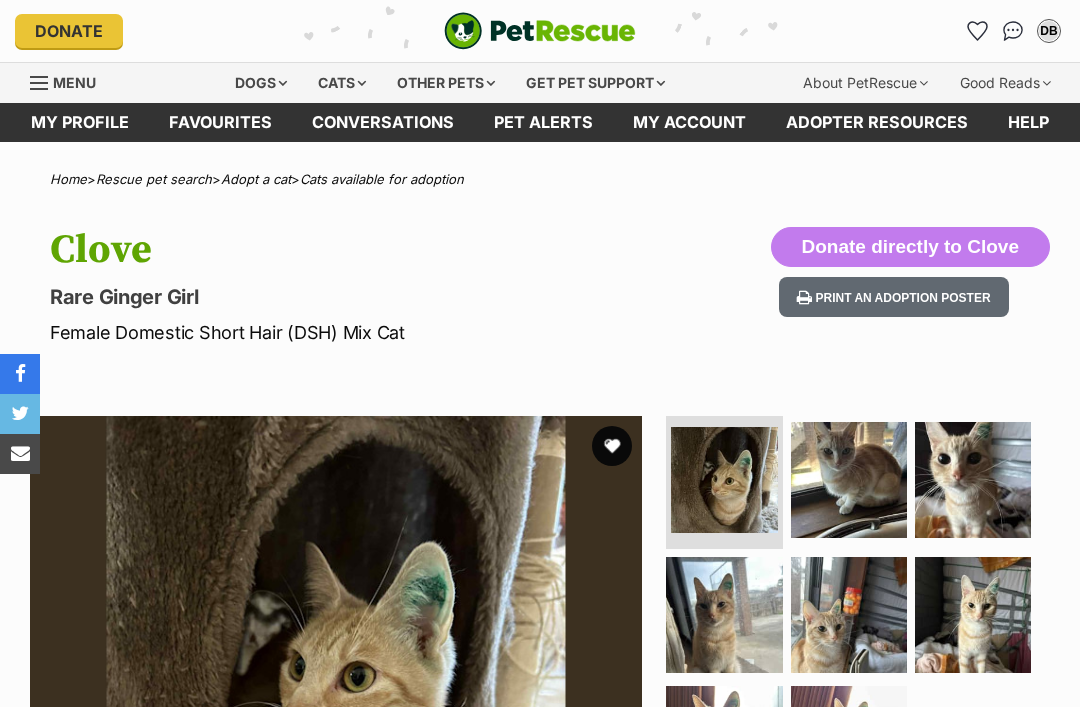 scroll, scrollTop: 154, scrollLeft: 0, axis: vertical 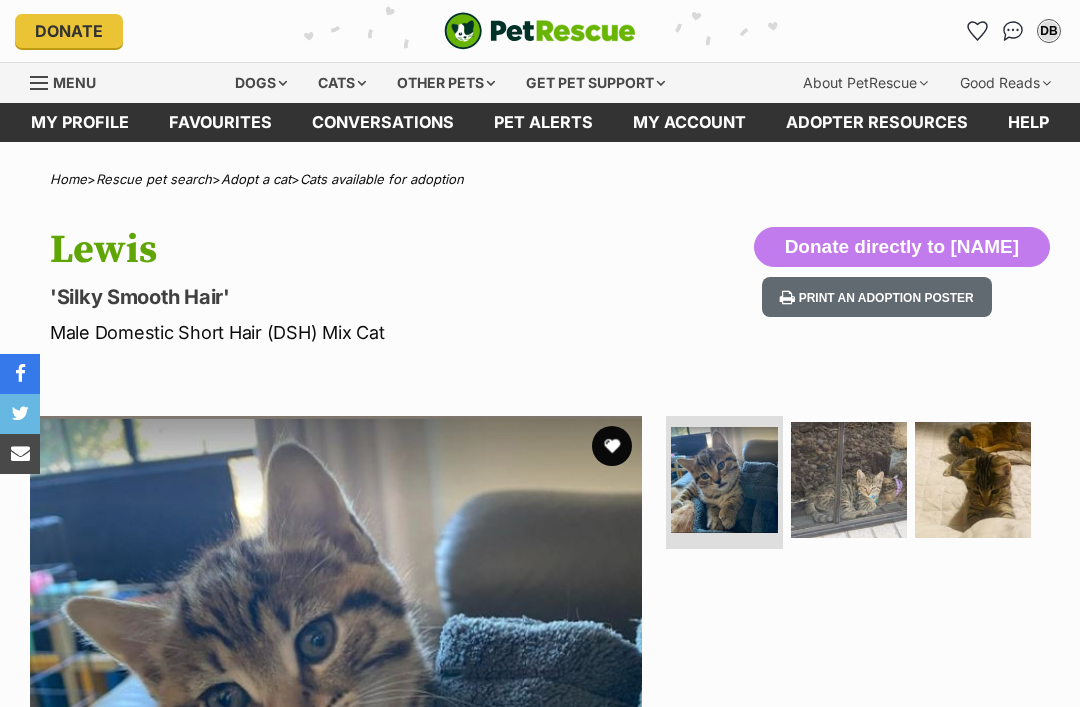 click at bounding box center [849, 480] 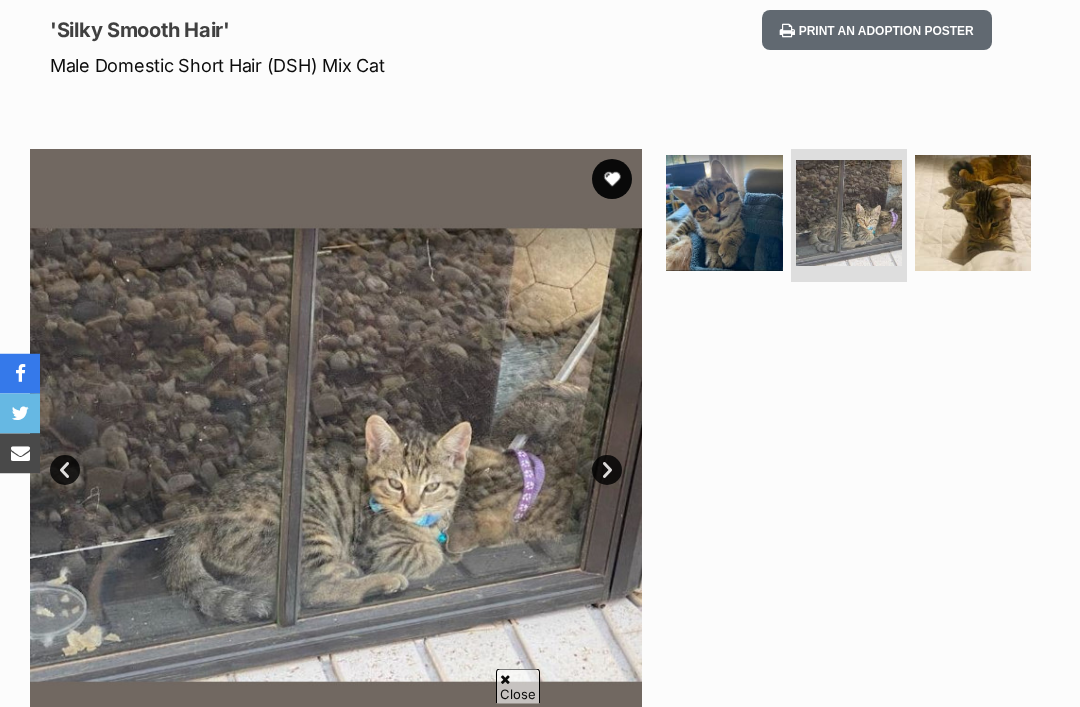 scroll, scrollTop: 0, scrollLeft: 0, axis: both 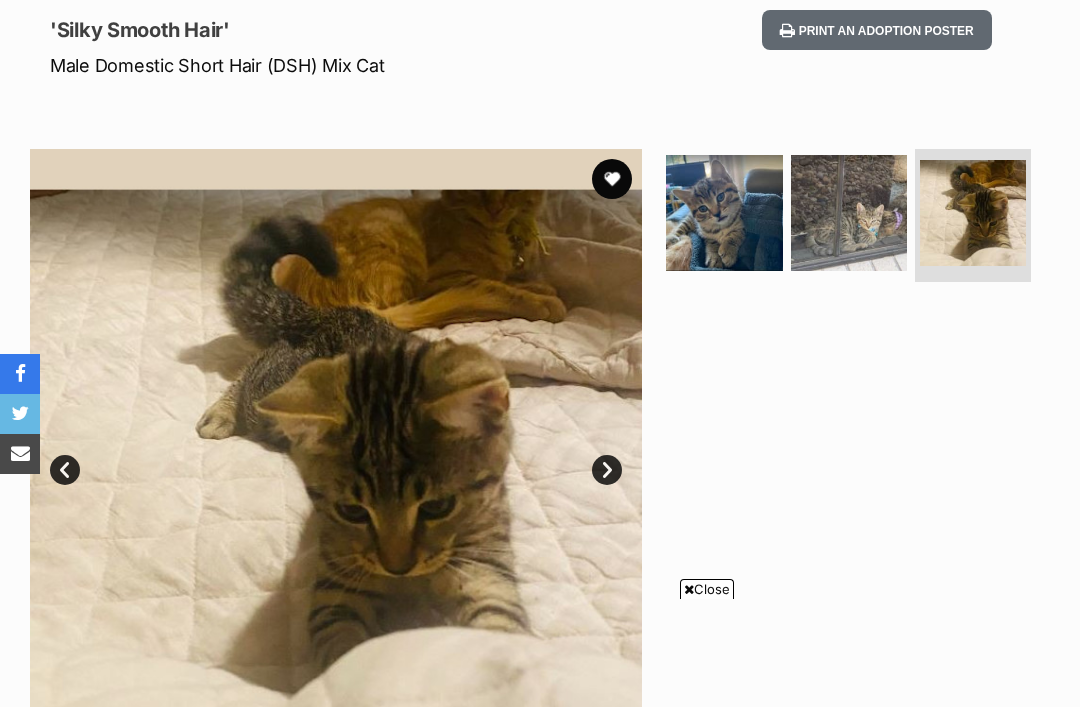 click at bounding box center [849, 213] 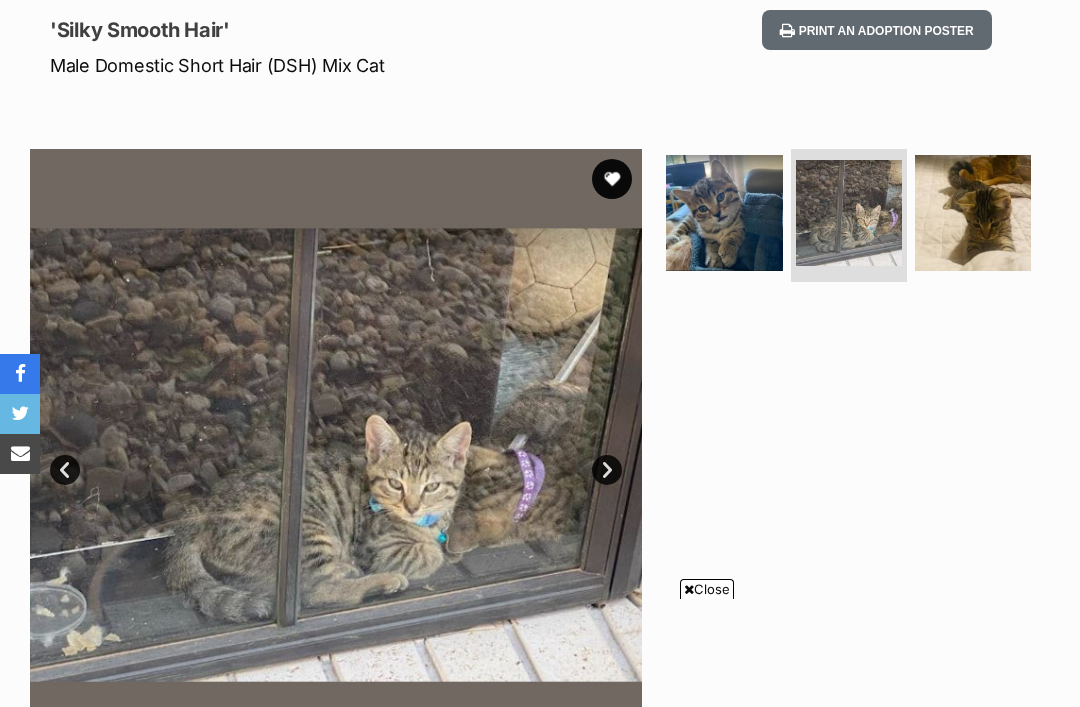 click at bounding box center (724, 213) 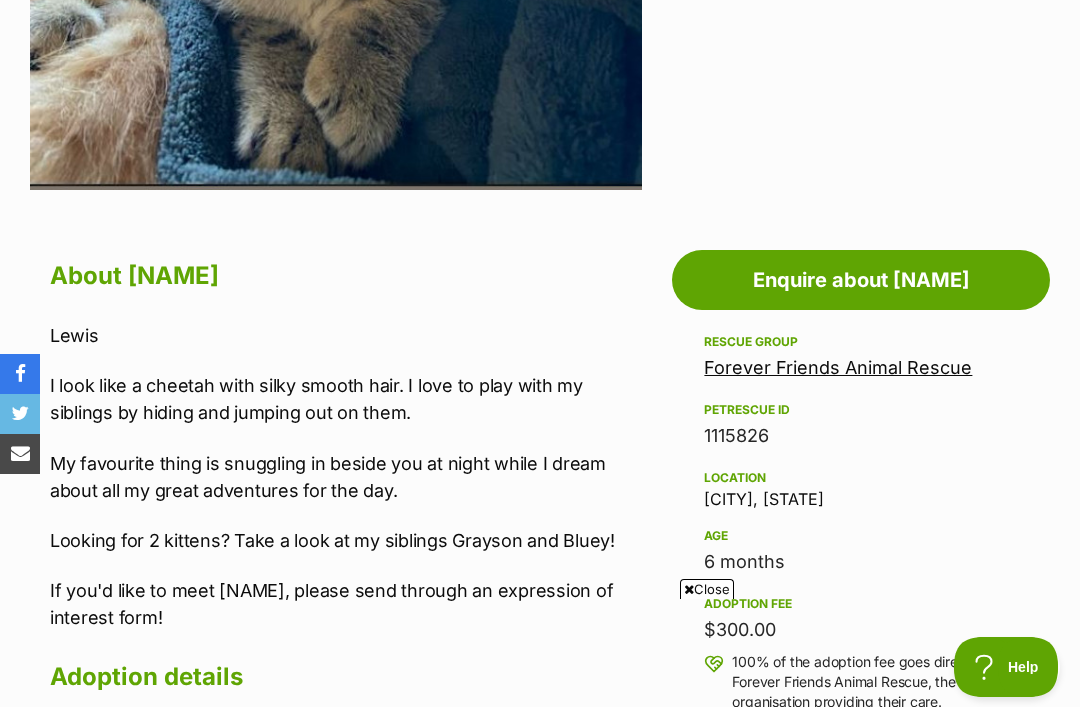 scroll, scrollTop: 837, scrollLeft: 0, axis: vertical 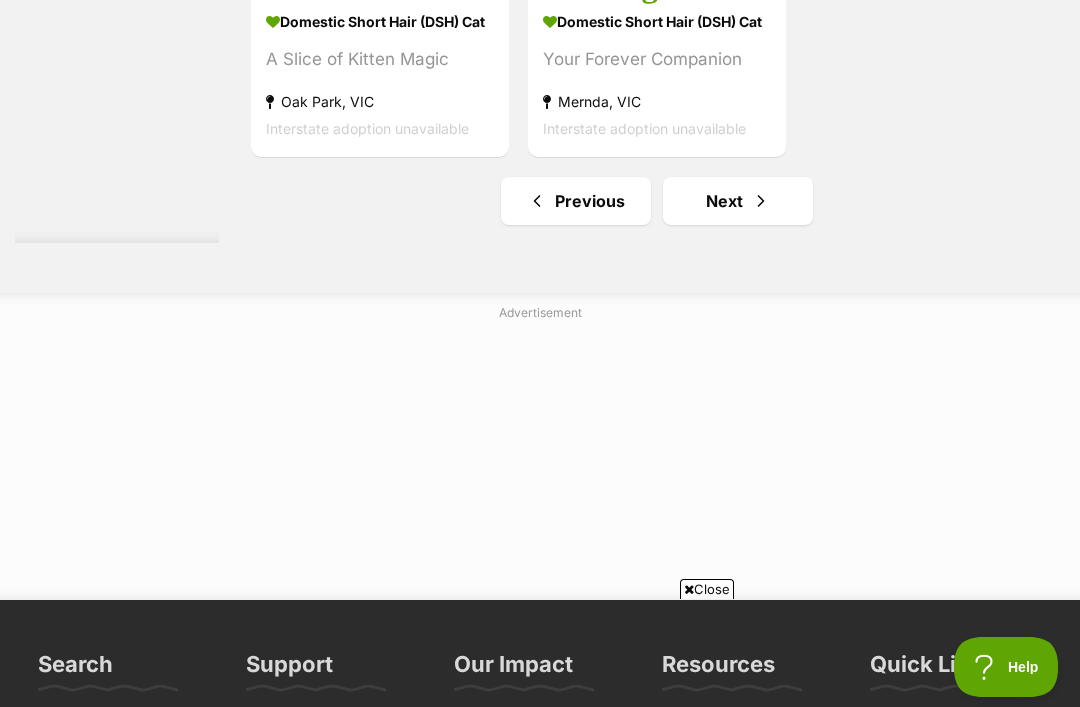 click on "Next" at bounding box center [738, 201] 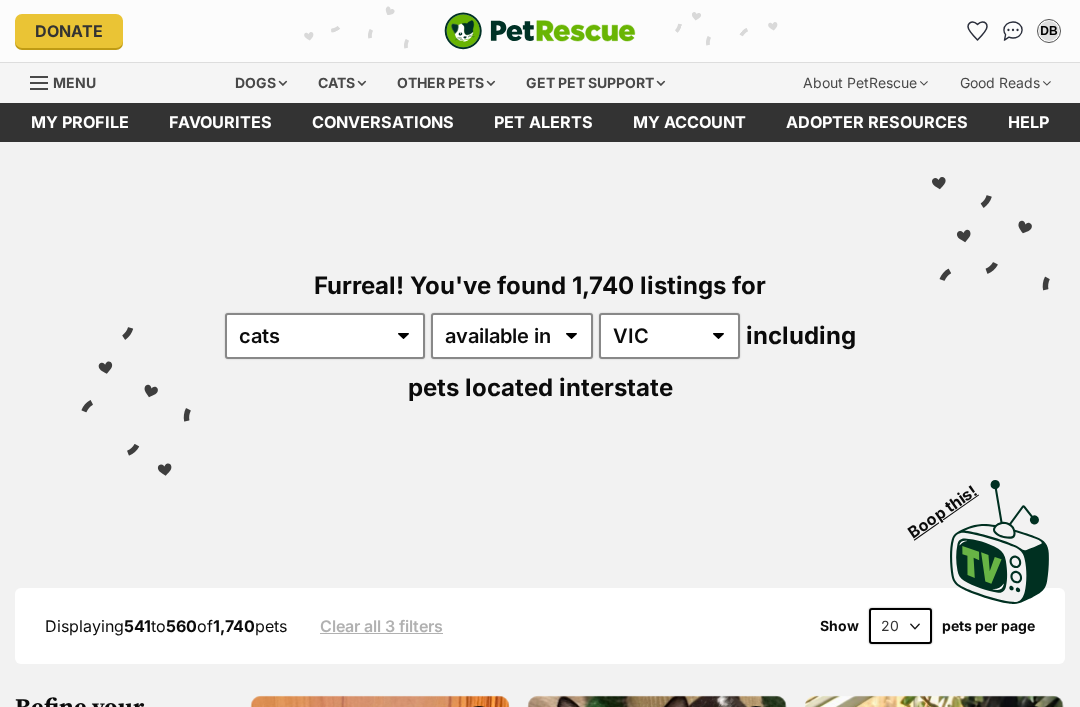 scroll, scrollTop: 452, scrollLeft: 0, axis: vertical 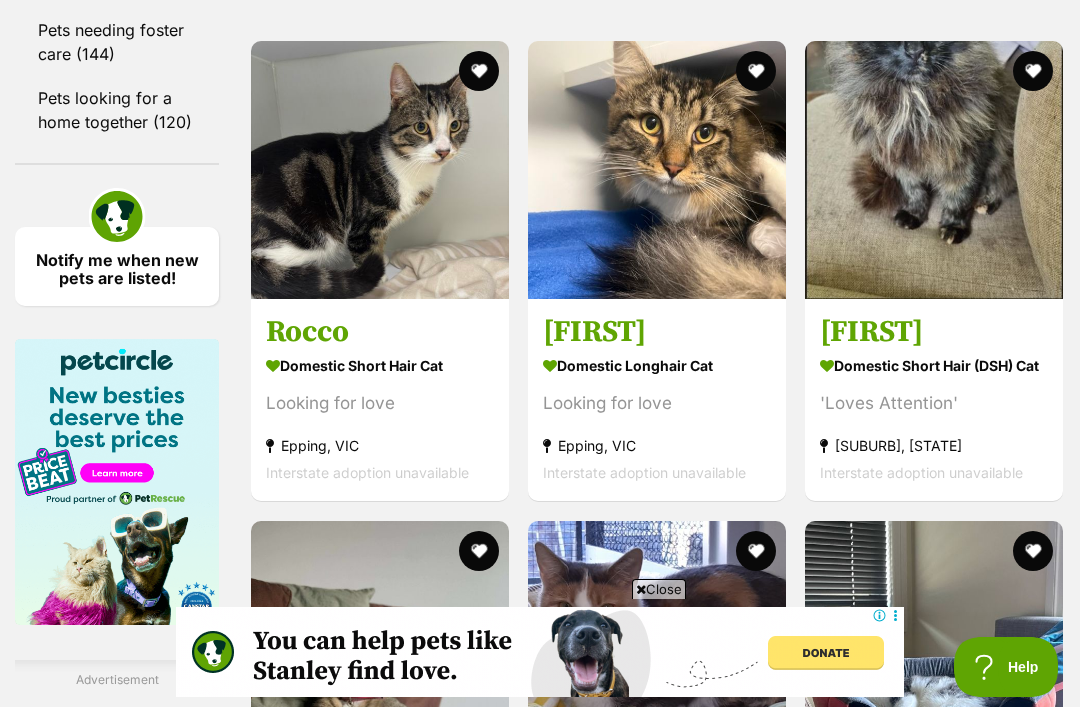 click on "Domestic Short Hair (DSH) Cat
'Loves Attention'
Tarrone, VIC
Interstate adoption unavailable" at bounding box center (934, 419) 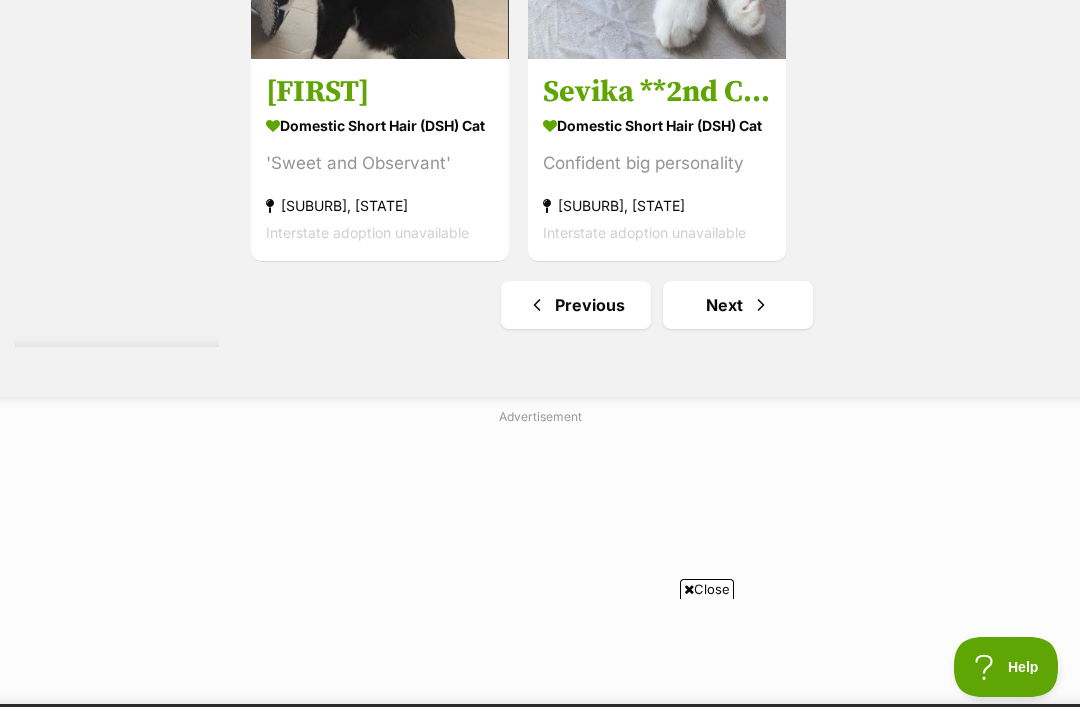 scroll, scrollTop: 4273, scrollLeft: 0, axis: vertical 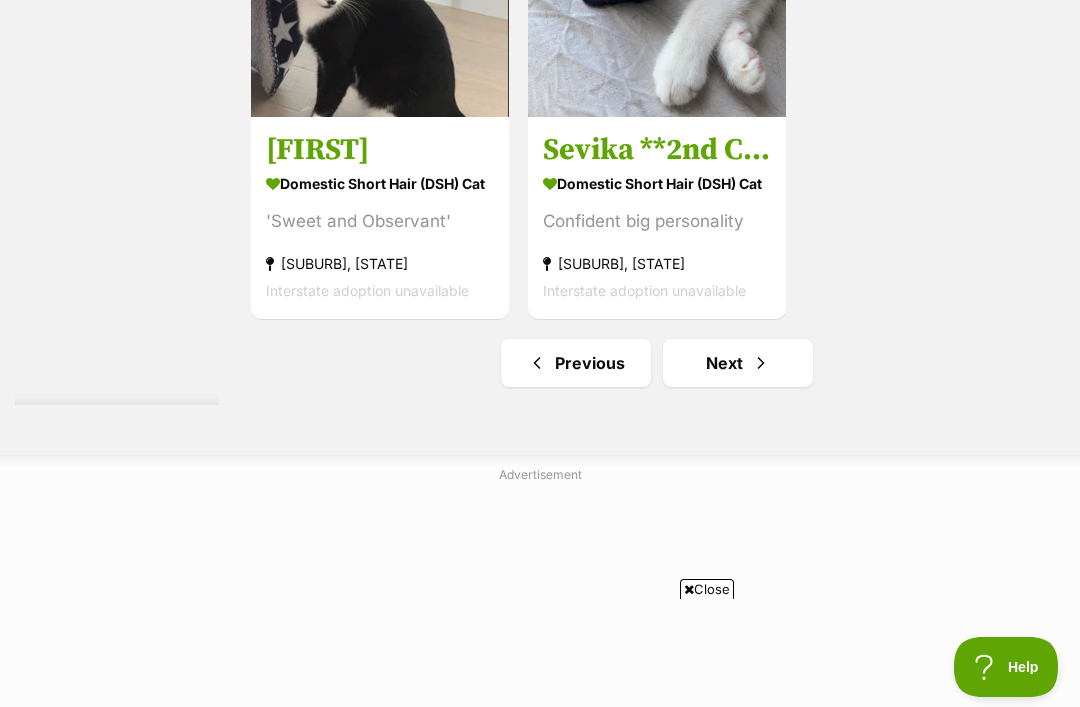 click on "Next" at bounding box center [738, 363] 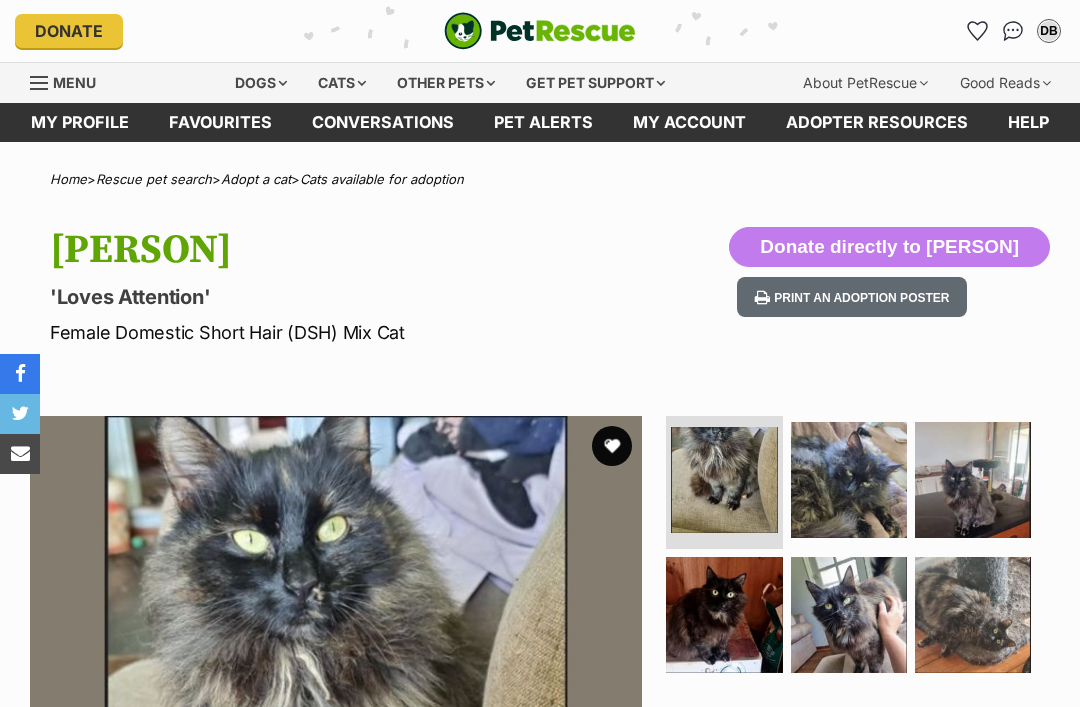 scroll, scrollTop: 0, scrollLeft: 0, axis: both 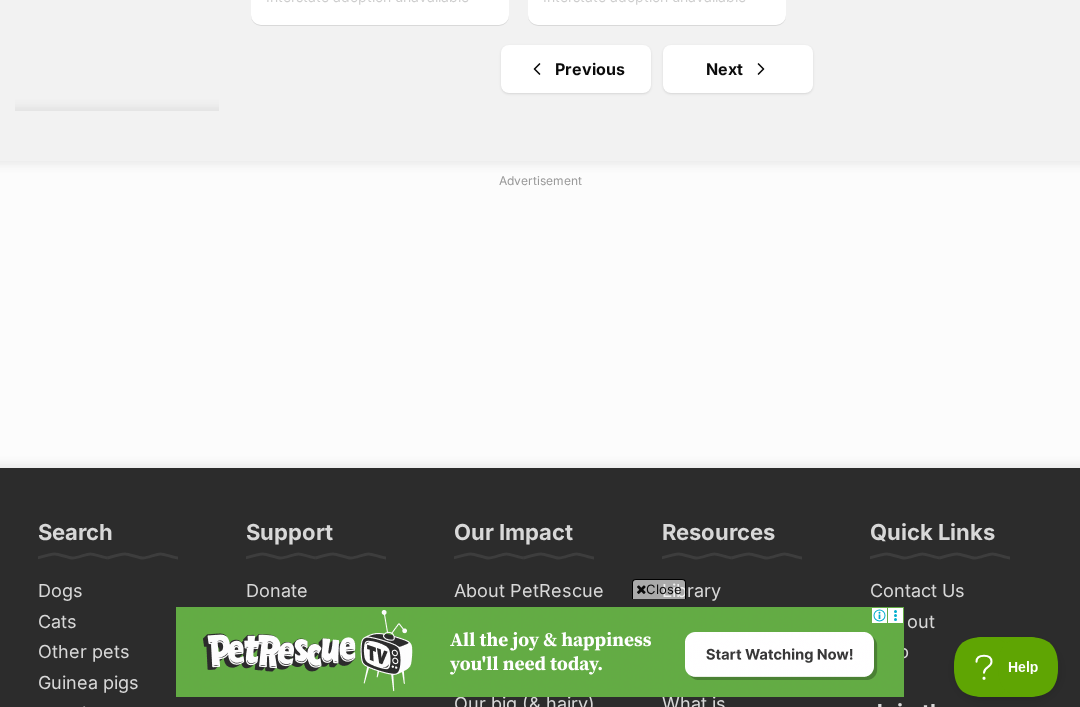 click on "Next" at bounding box center (738, 69) 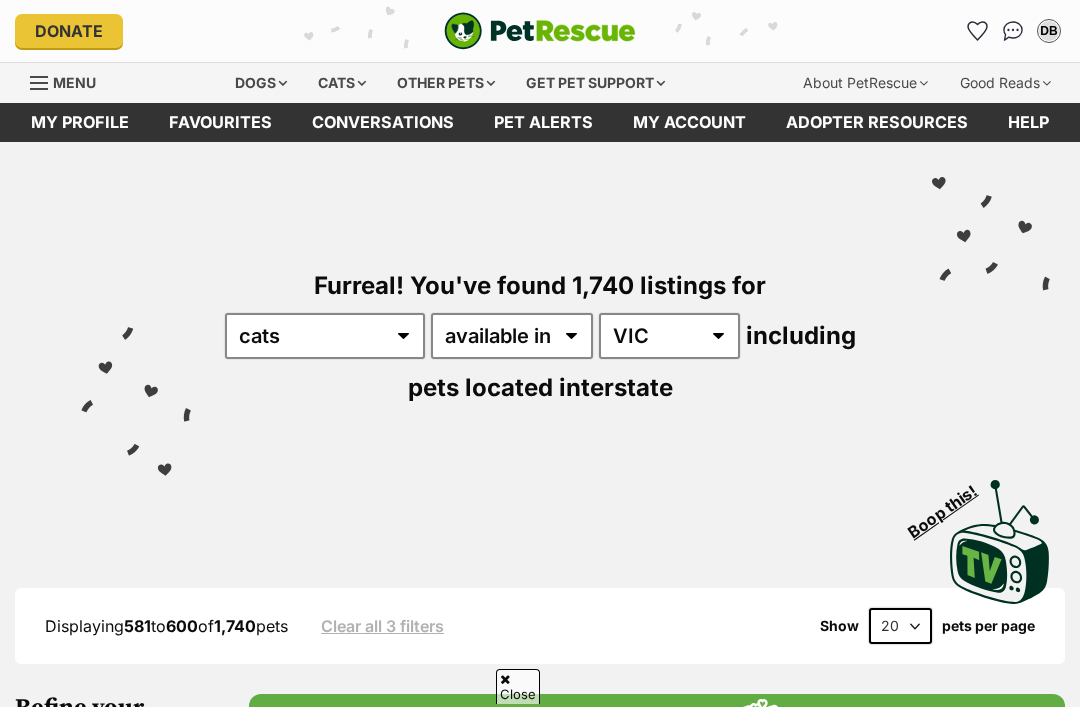 scroll, scrollTop: 804, scrollLeft: 0, axis: vertical 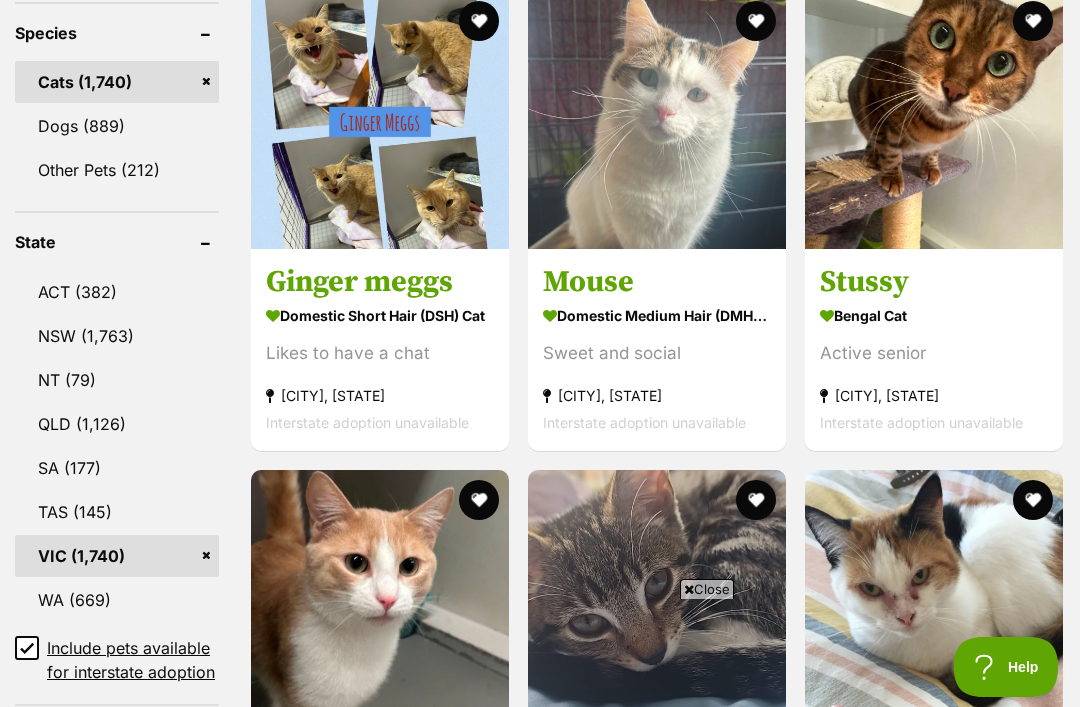 click on "Ginger meggs" at bounding box center (380, 282) 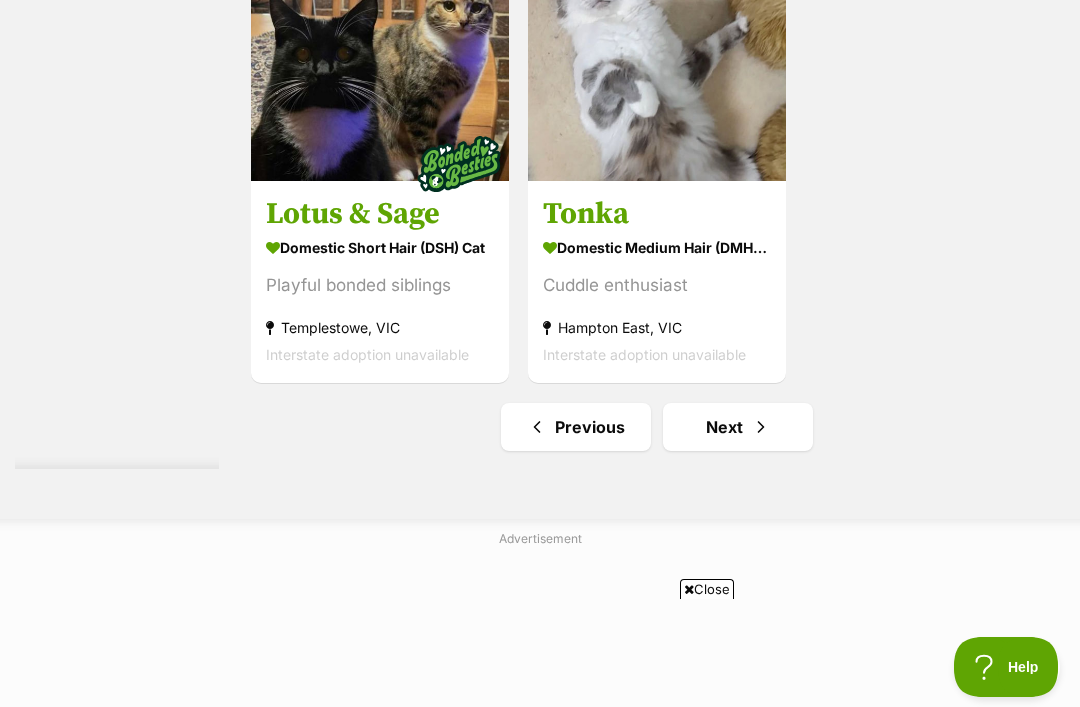scroll, scrollTop: 4416, scrollLeft: 0, axis: vertical 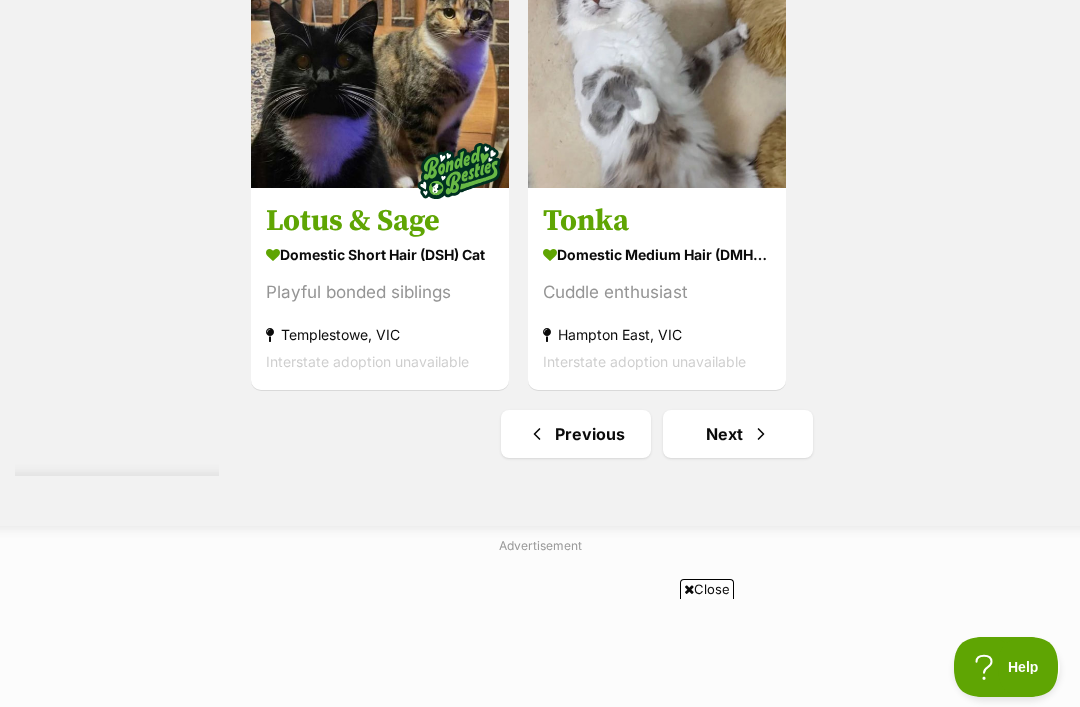 click at bounding box center (761, 434) 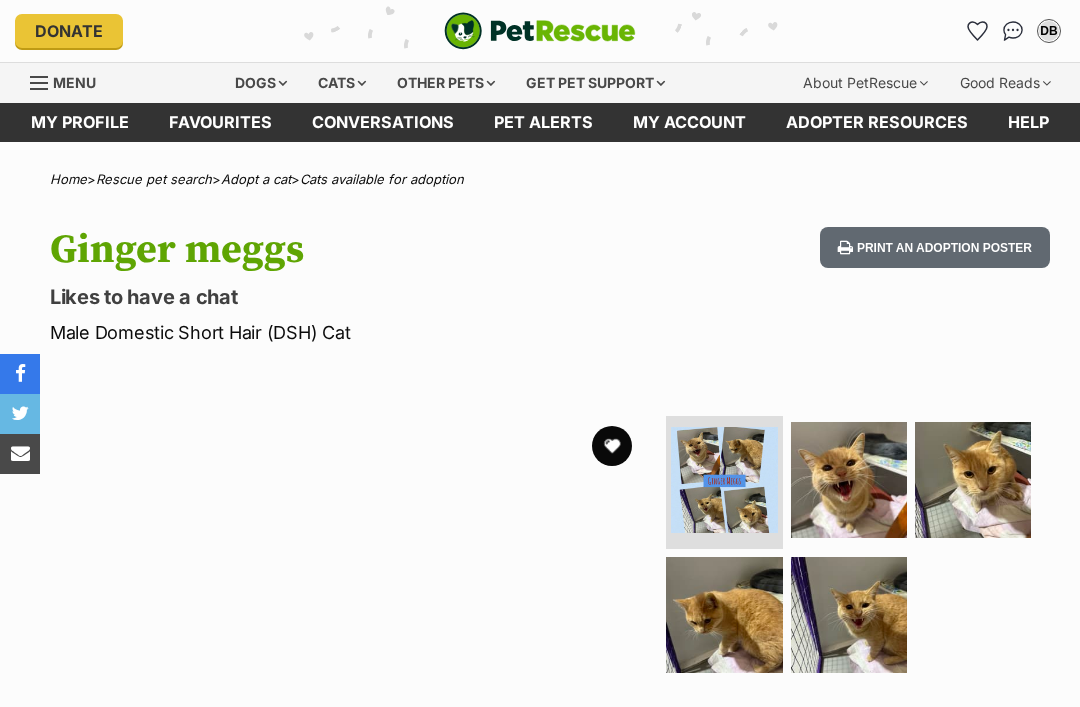 scroll, scrollTop: 0, scrollLeft: 0, axis: both 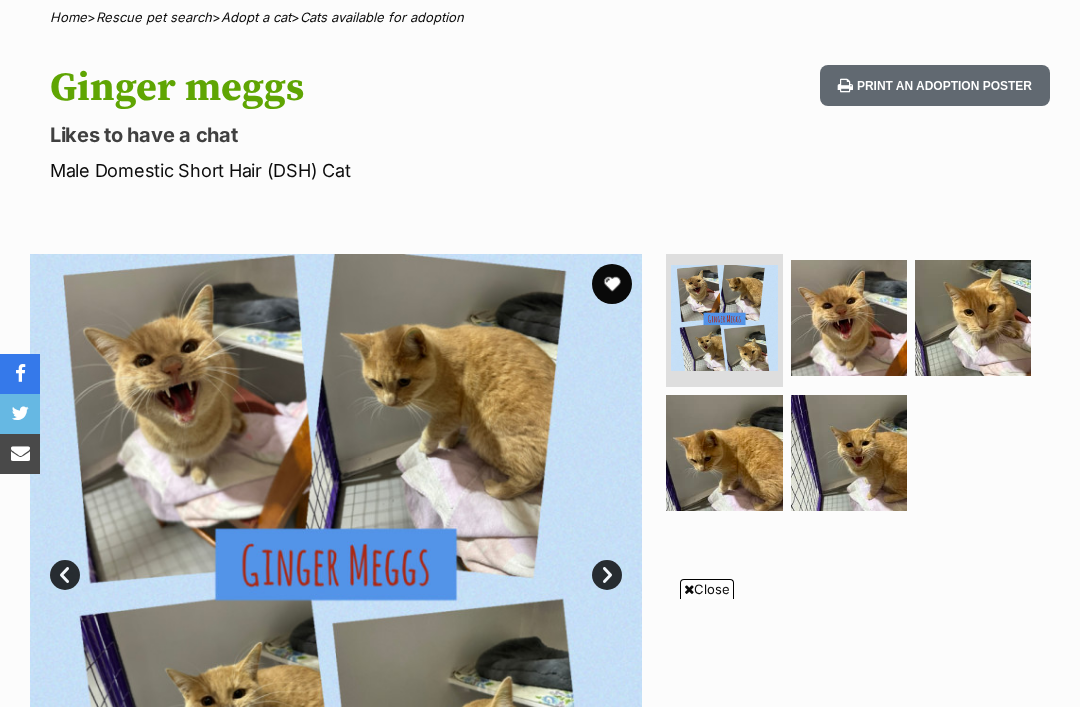 click at bounding box center [973, 318] 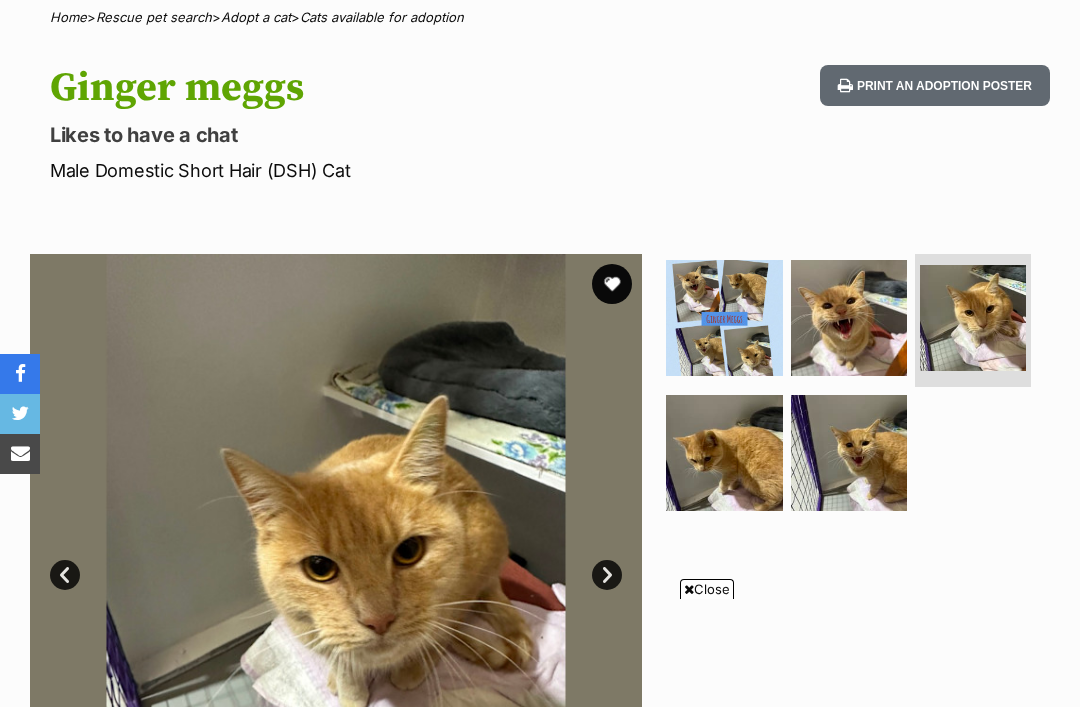click at bounding box center [724, 453] 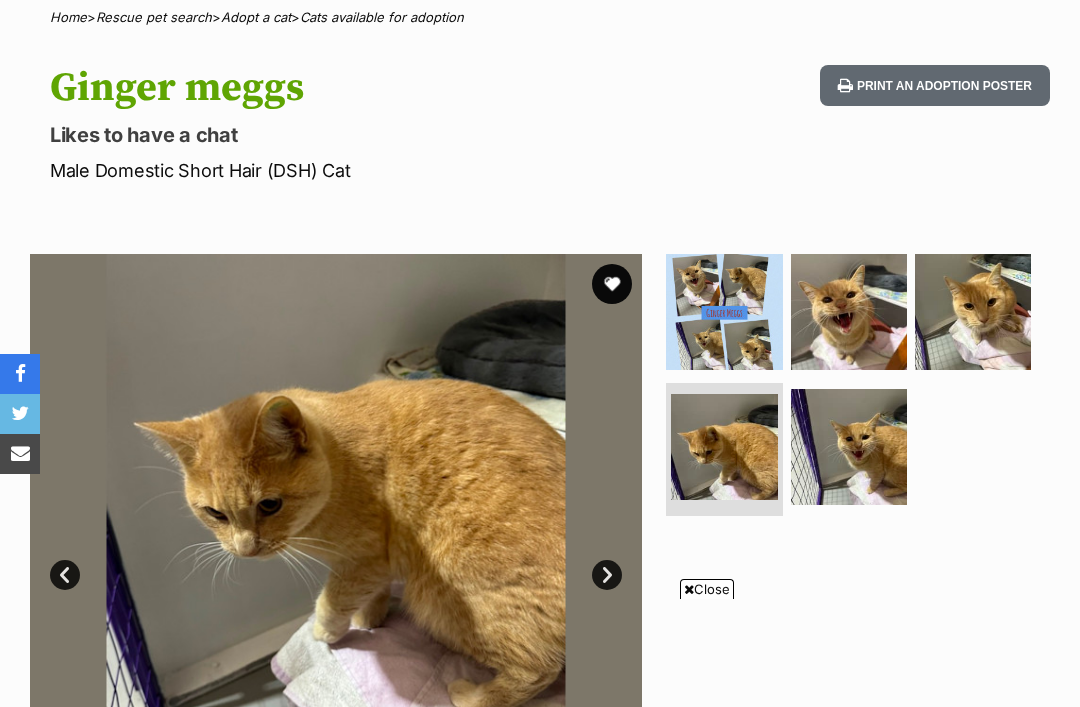 click at bounding box center (849, 447) 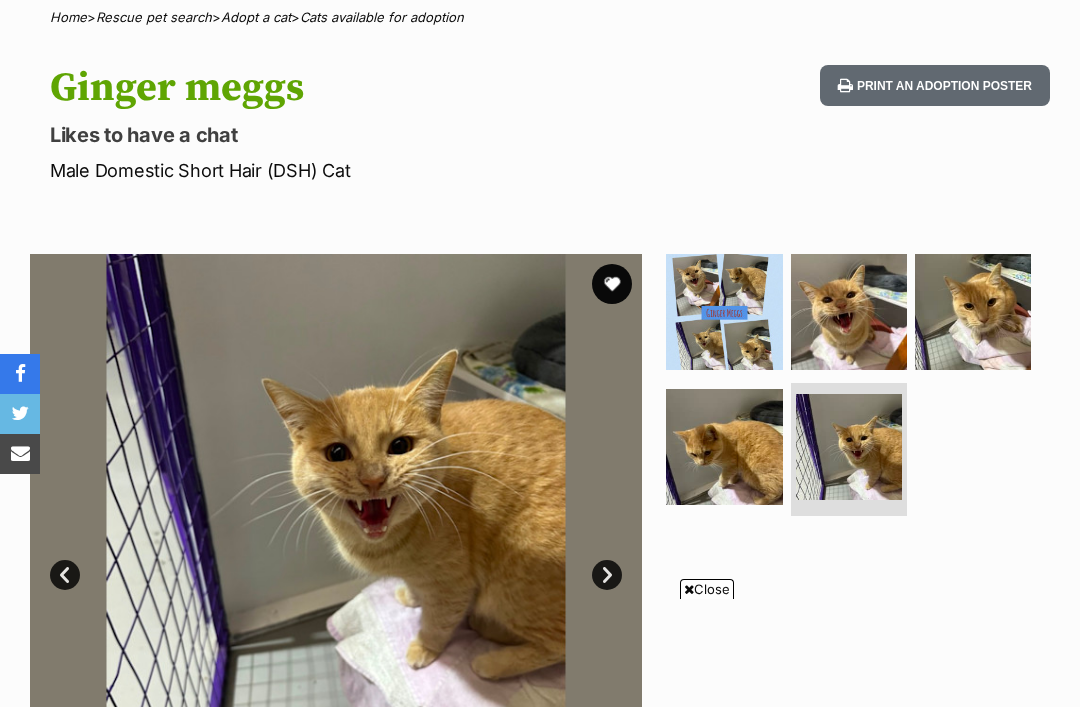 click at bounding box center (724, 447) 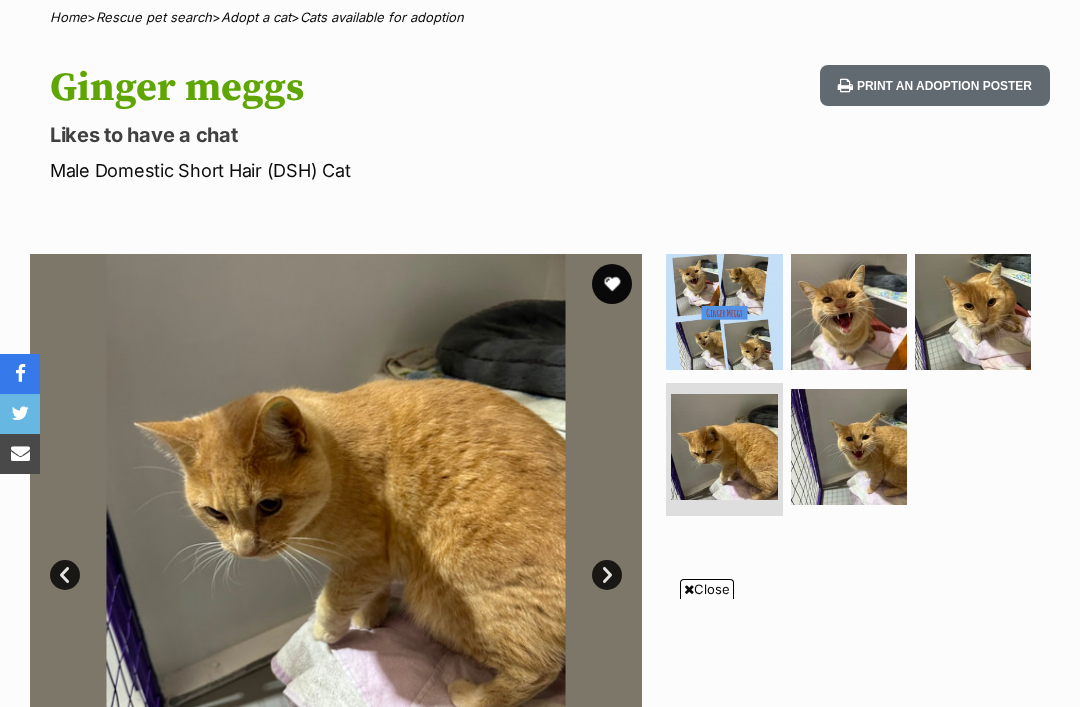 click at bounding box center [973, 312] 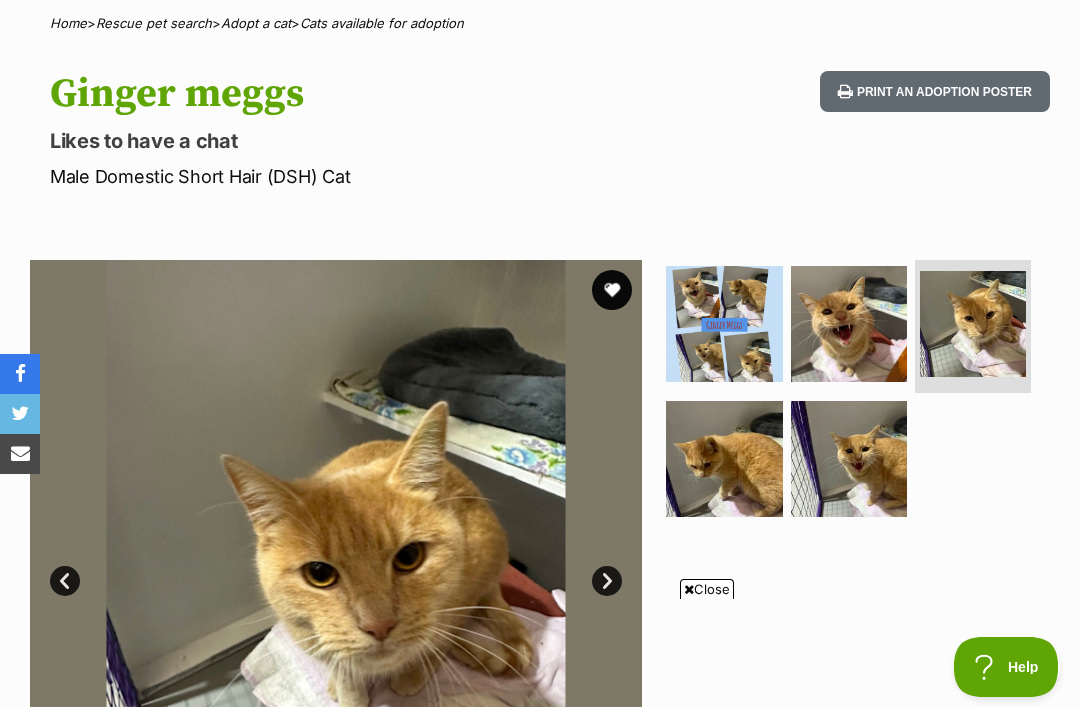 scroll, scrollTop: 149, scrollLeft: 0, axis: vertical 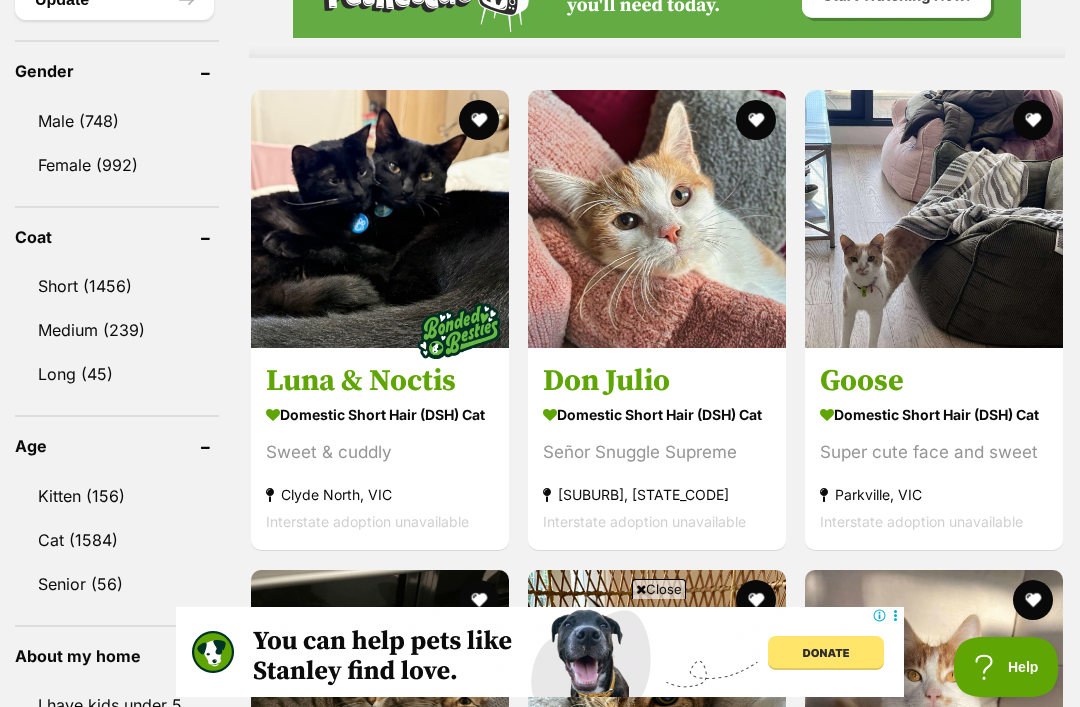 click on "Goose" at bounding box center [934, 382] 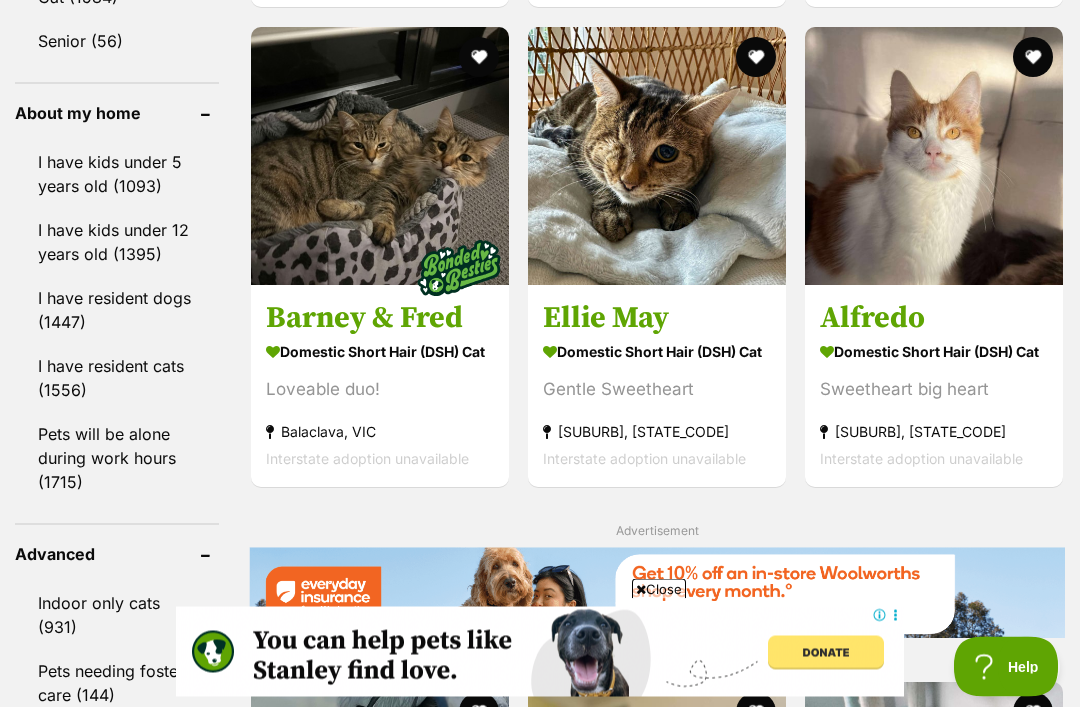 scroll, scrollTop: 2297, scrollLeft: 0, axis: vertical 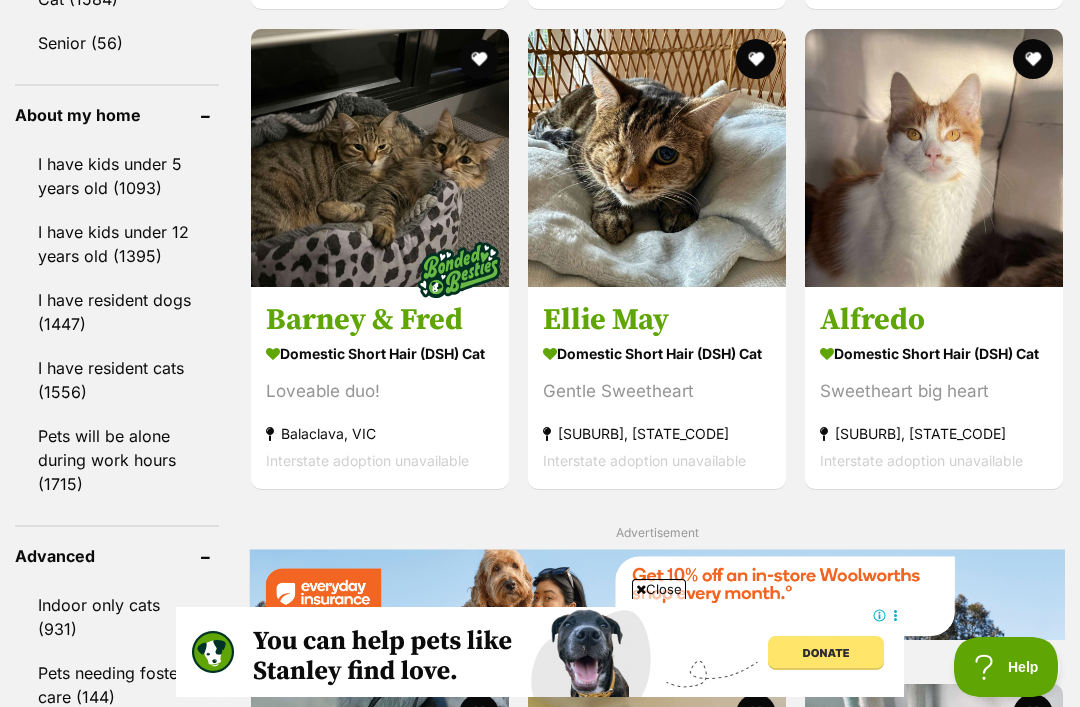 click on "Ellie May
Domestic Short Hair (DSH) Cat
Gentle Sweetheart
Bentleigh East, VIC
Interstate adoption unavailable" at bounding box center (657, 387) 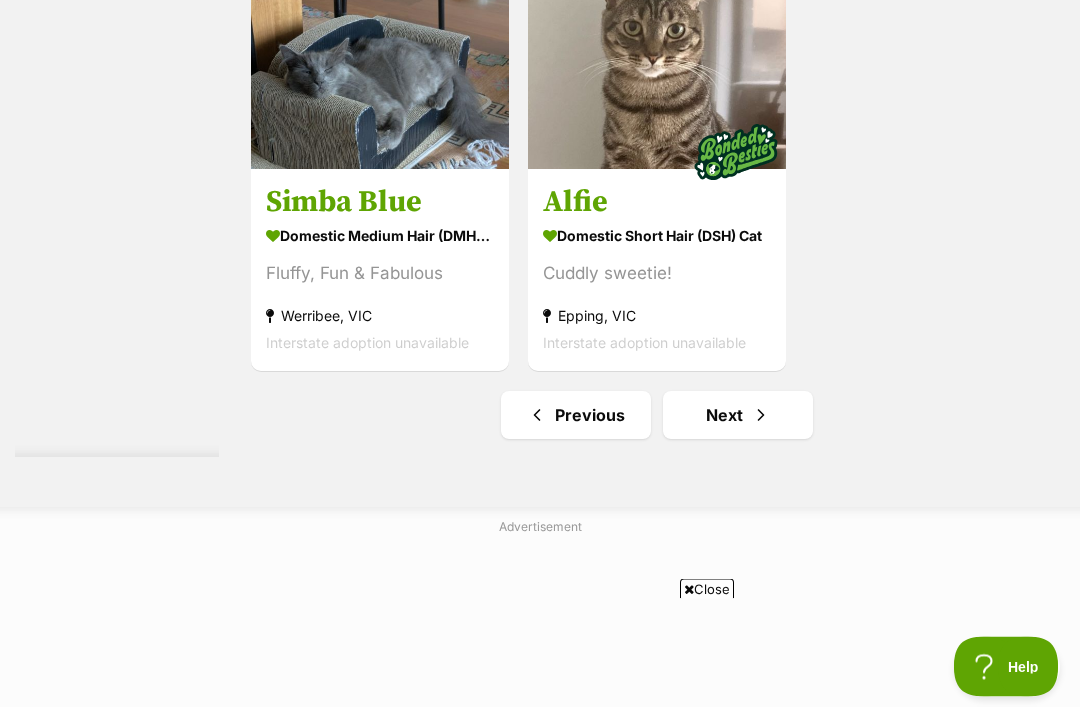 scroll, scrollTop: 4221, scrollLeft: 0, axis: vertical 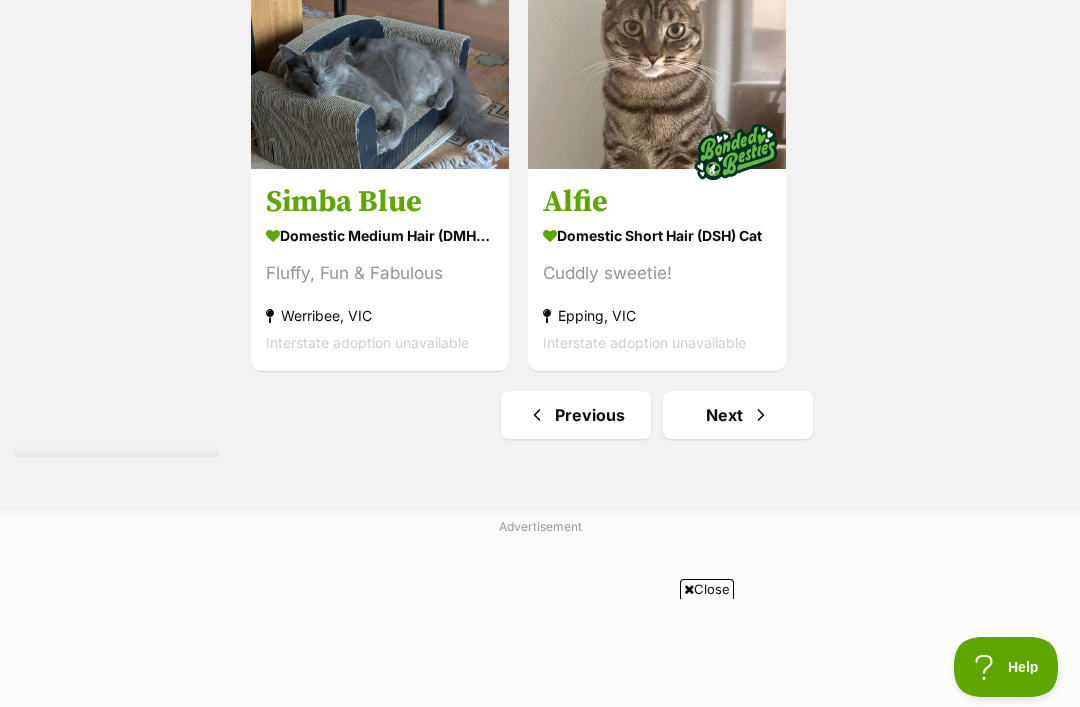click on "Simba Blue" at bounding box center (380, 202) 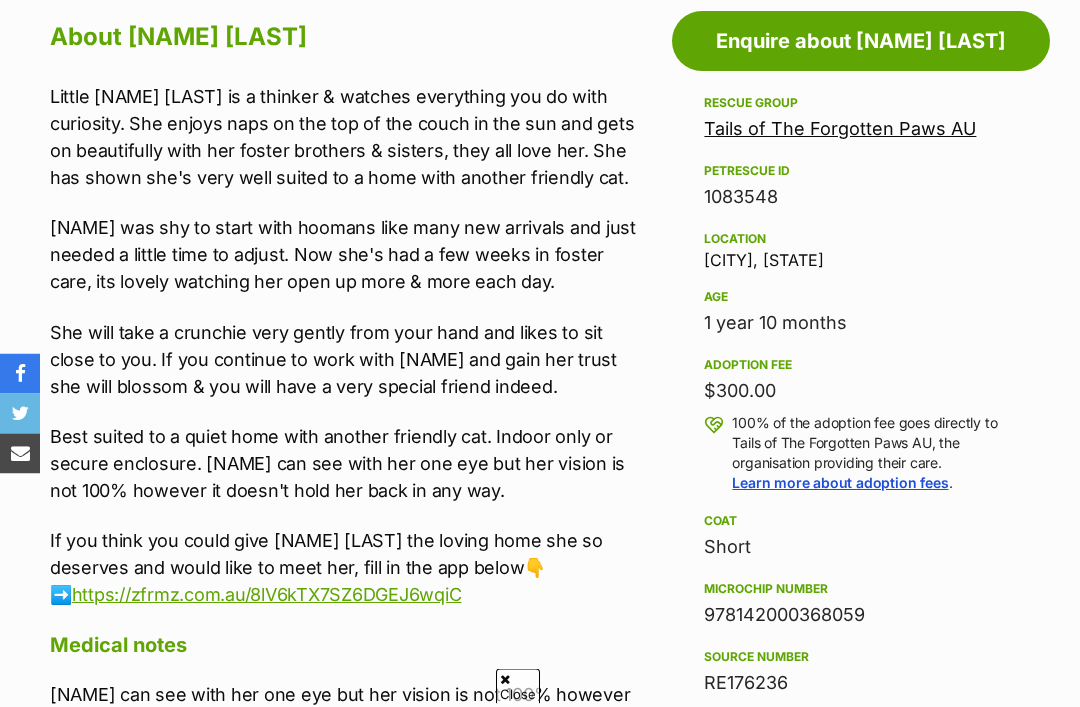 scroll, scrollTop: 0, scrollLeft: 0, axis: both 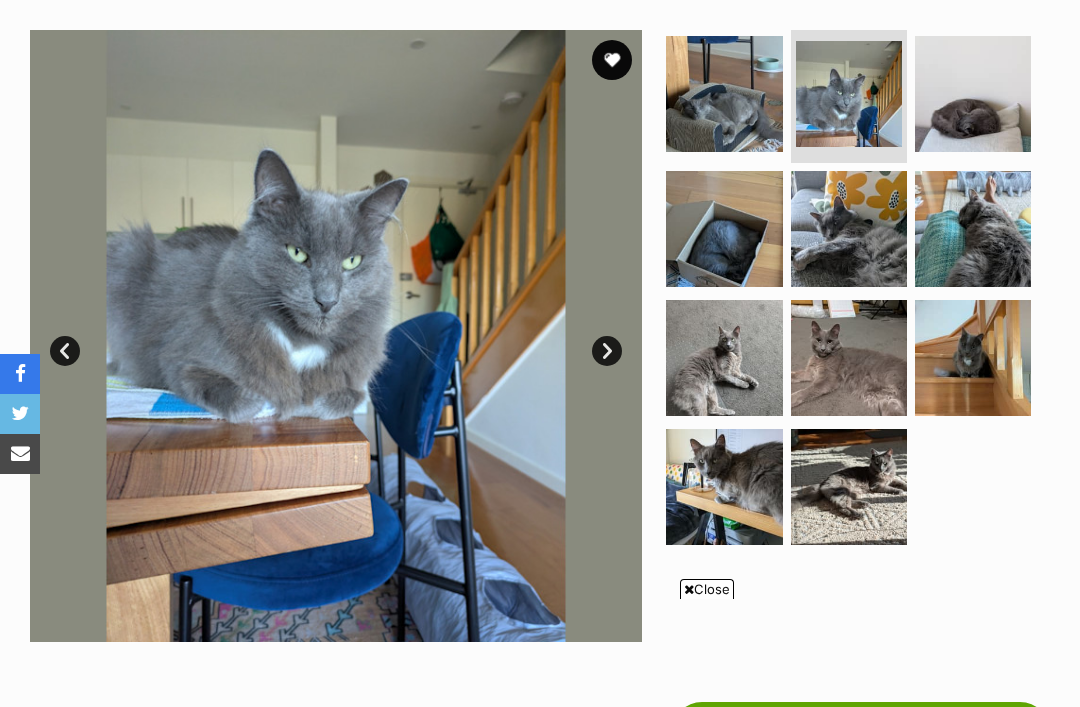 click at bounding box center (724, 229) 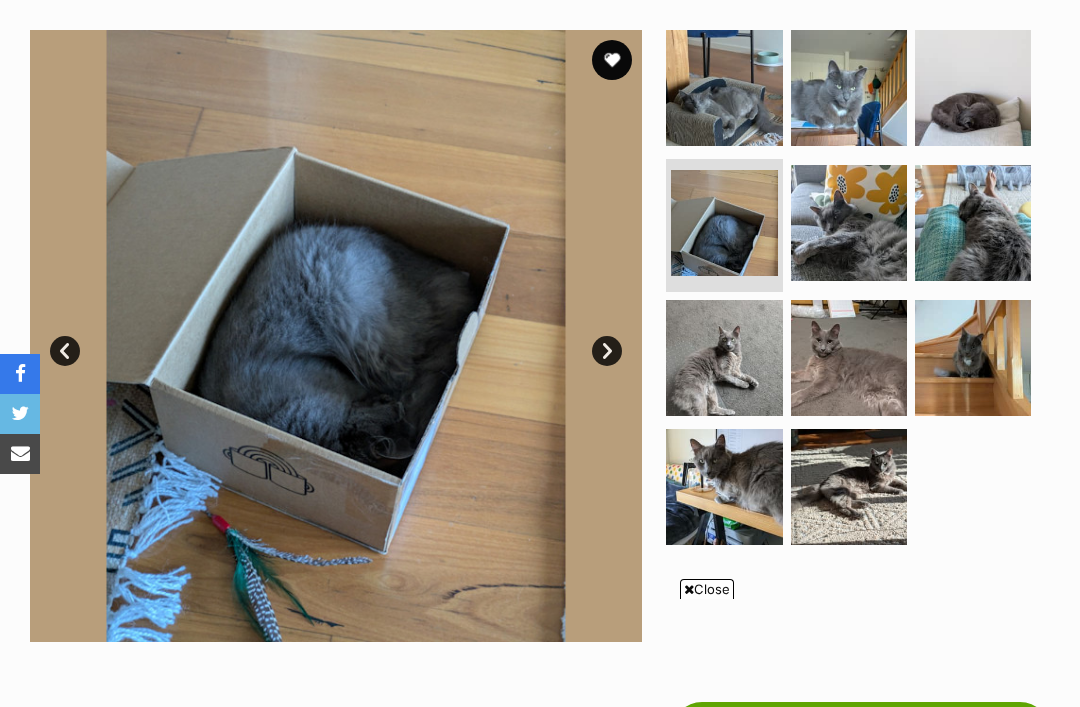 scroll, scrollTop: 0, scrollLeft: 0, axis: both 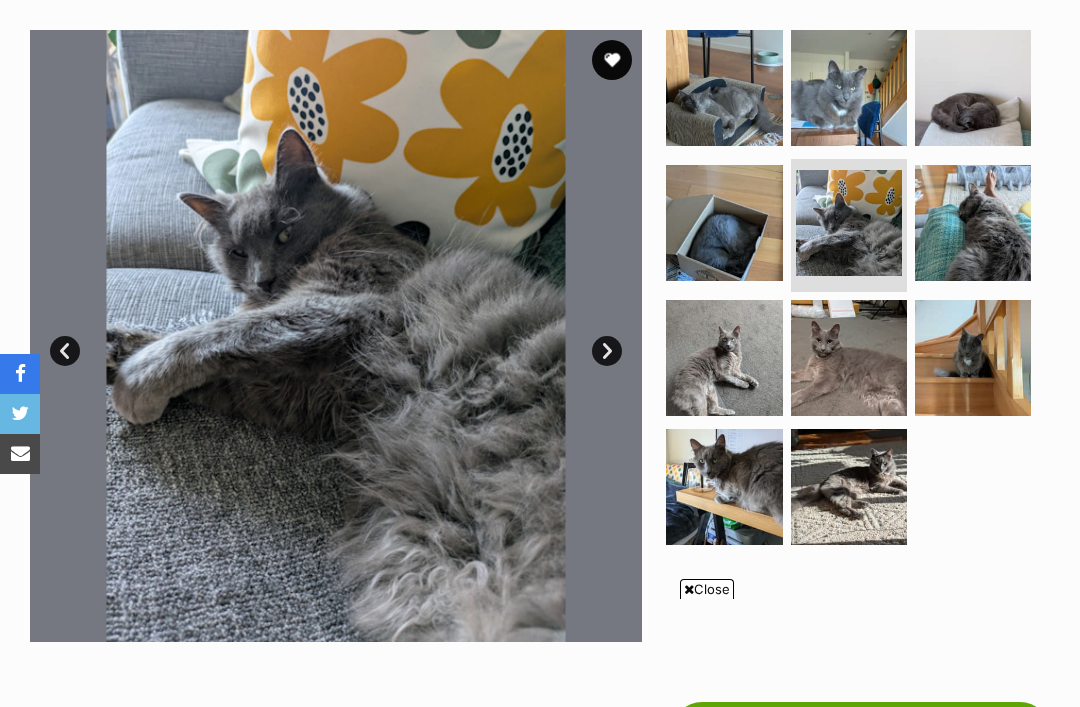 click at bounding box center (849, 358) 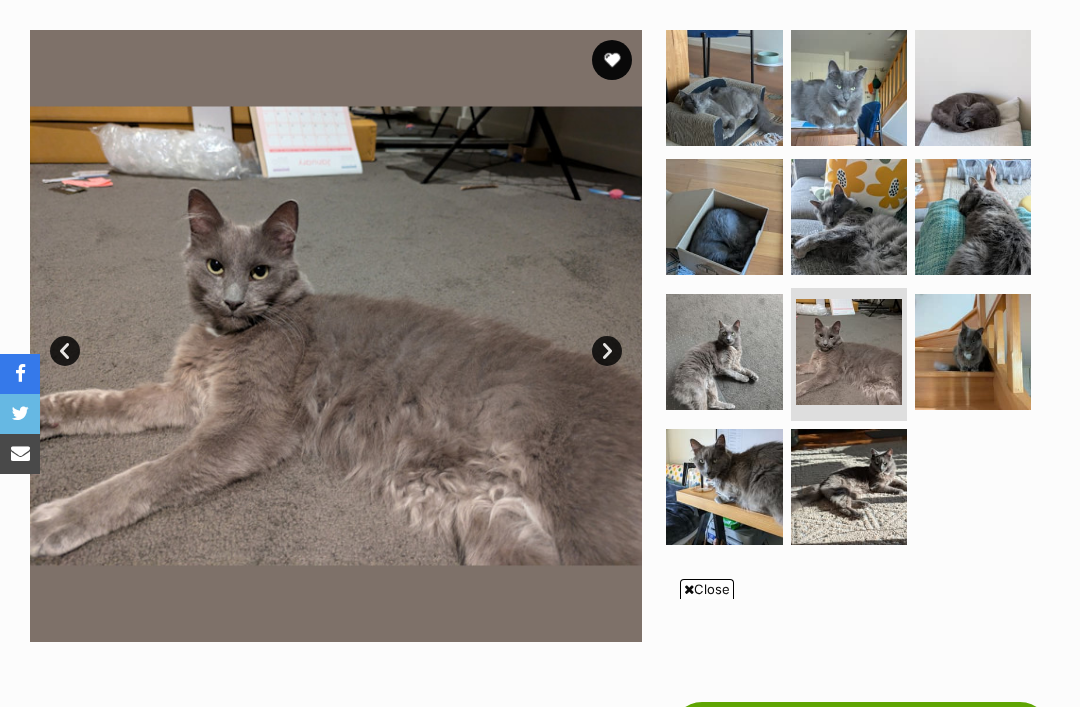 click at bounding box center (724, 352) 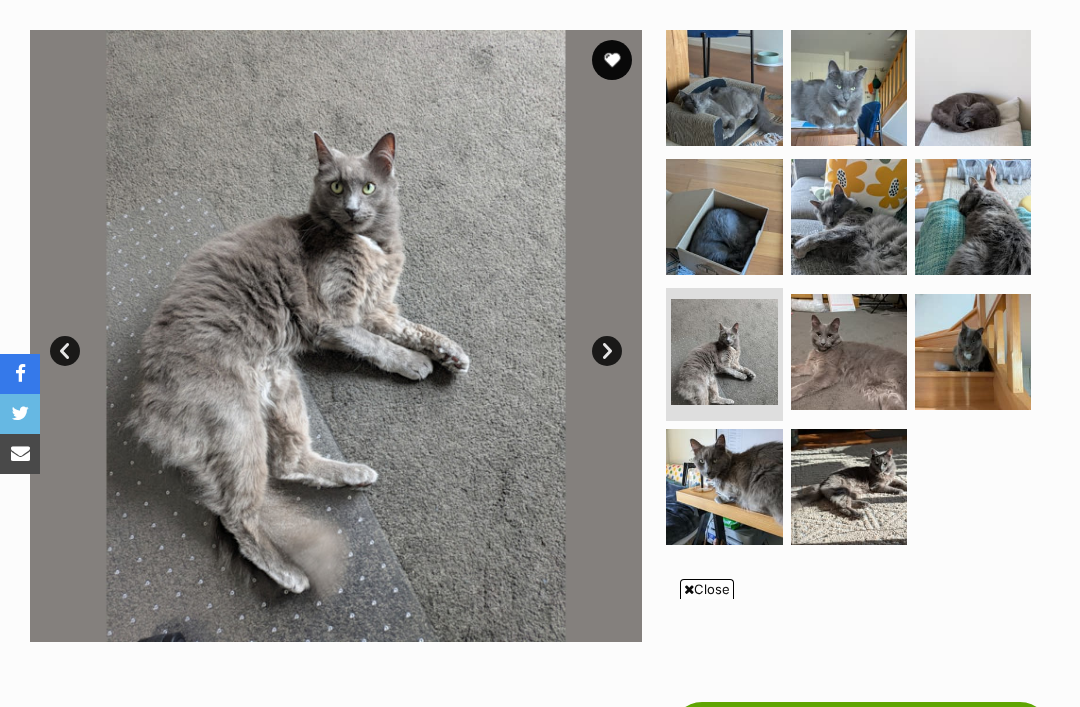 click at bounding box center (724, 487) 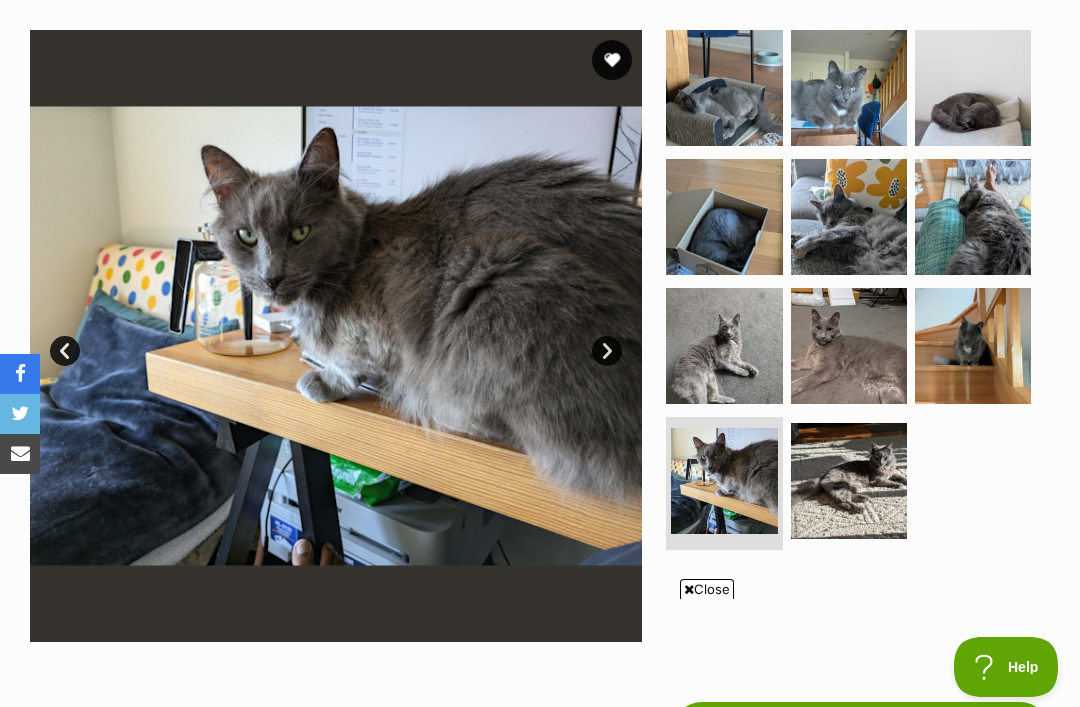 scroll, scrollTop: 0, scrollLeft: 0, axis: both 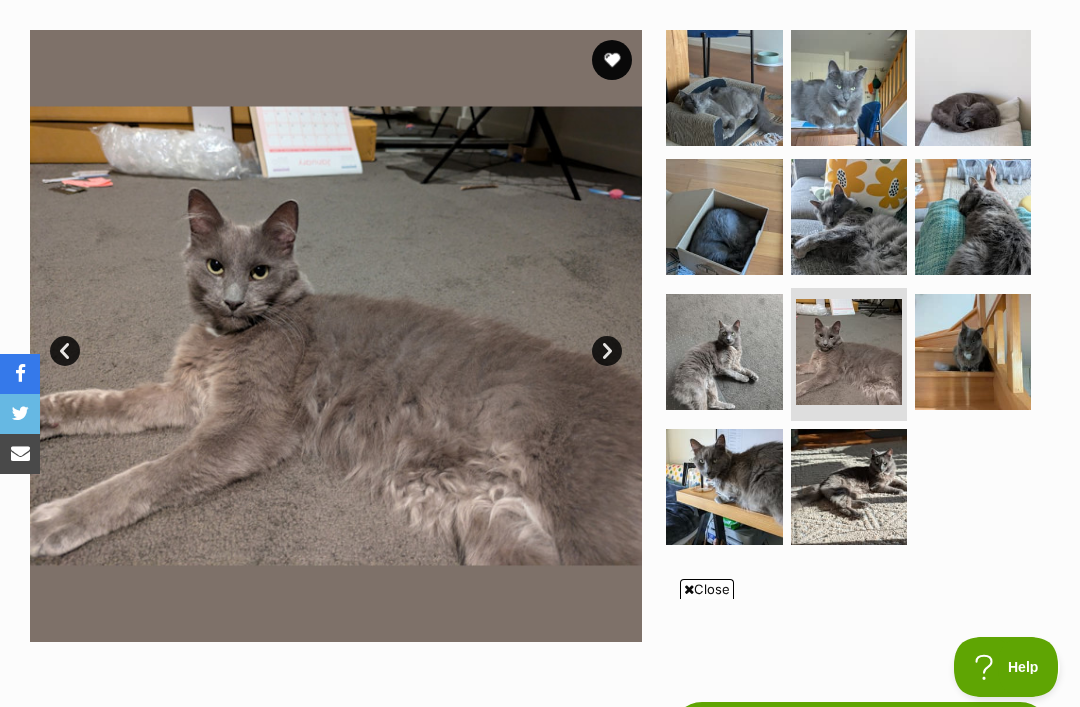 click at bounding box center [849, 487] 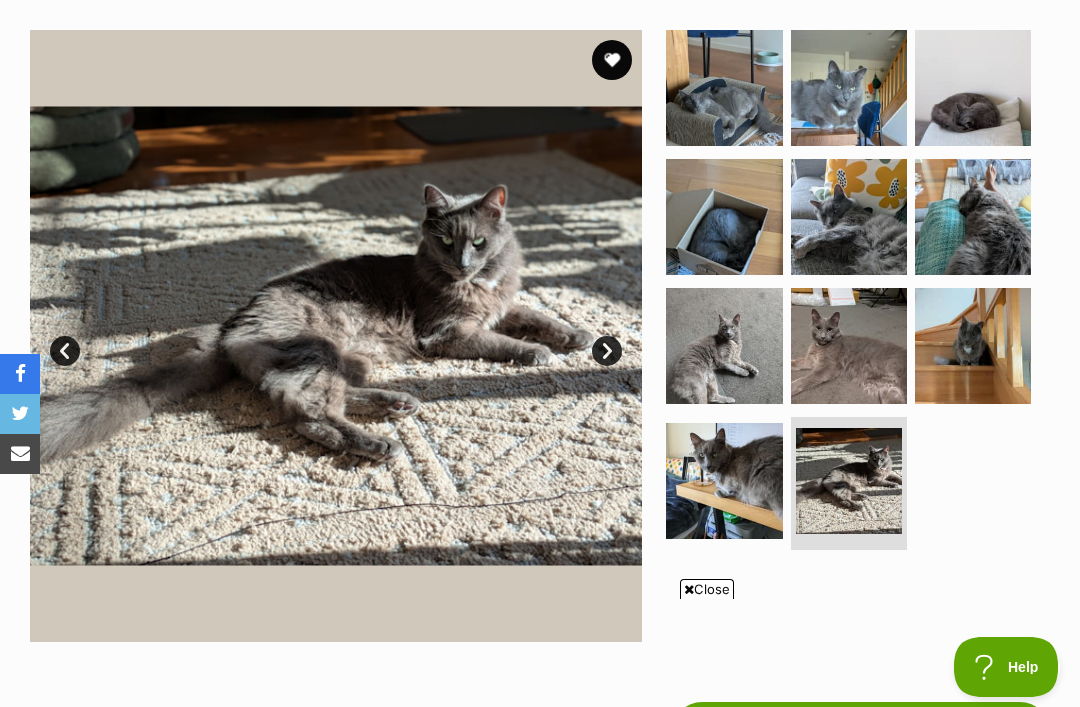 click at bounding box center (973, 217) 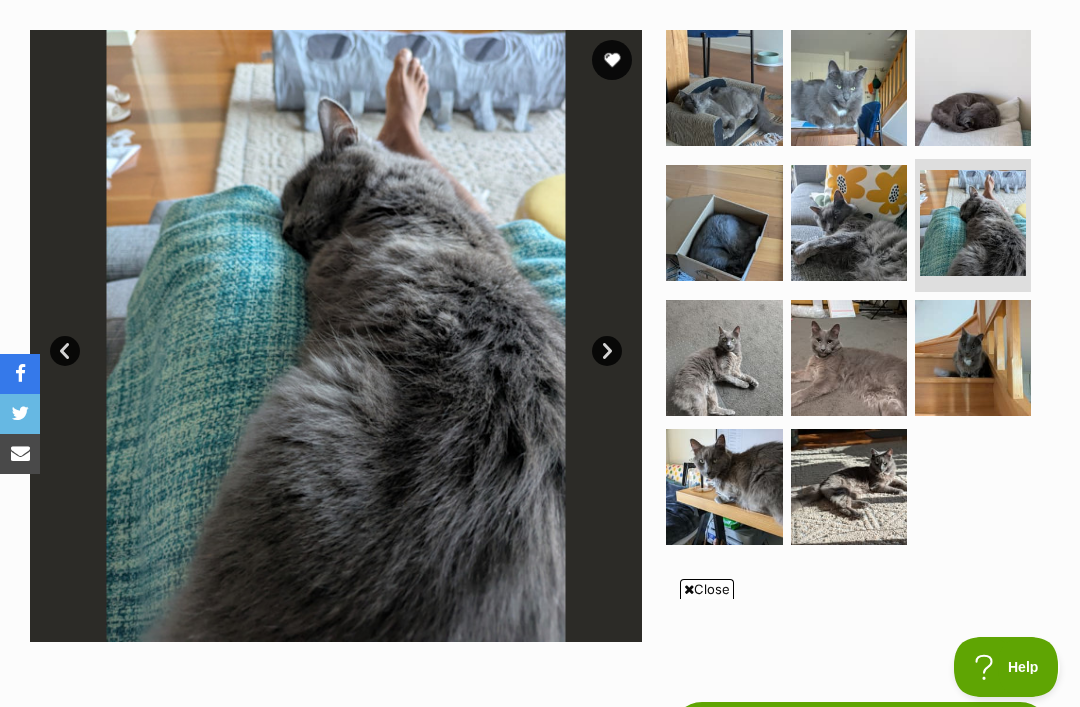click at bounding box center [973, 358] 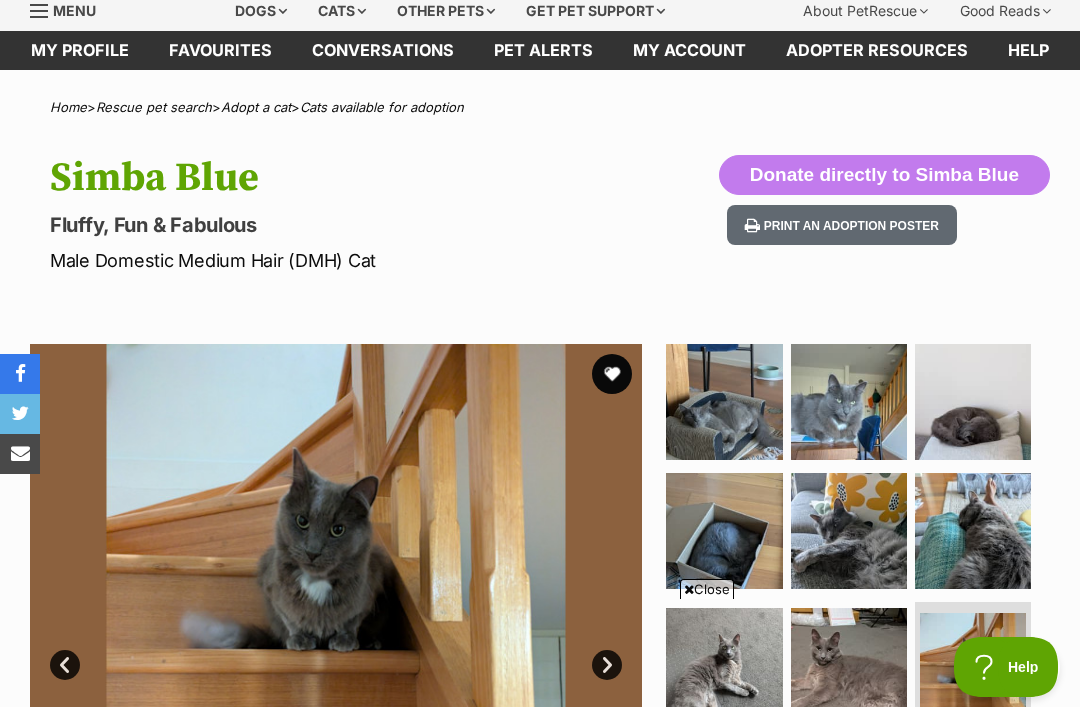 scroll, scrollTop: 0, scrollLeft: 0, axis: both 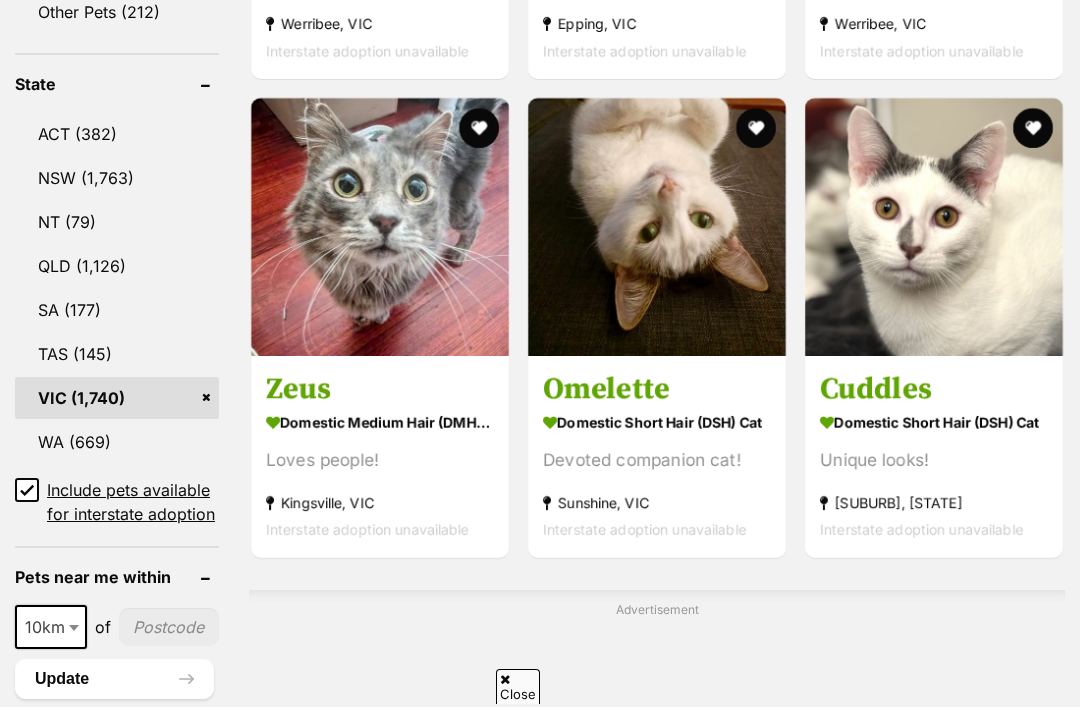 click at bounding box center [934, 350] 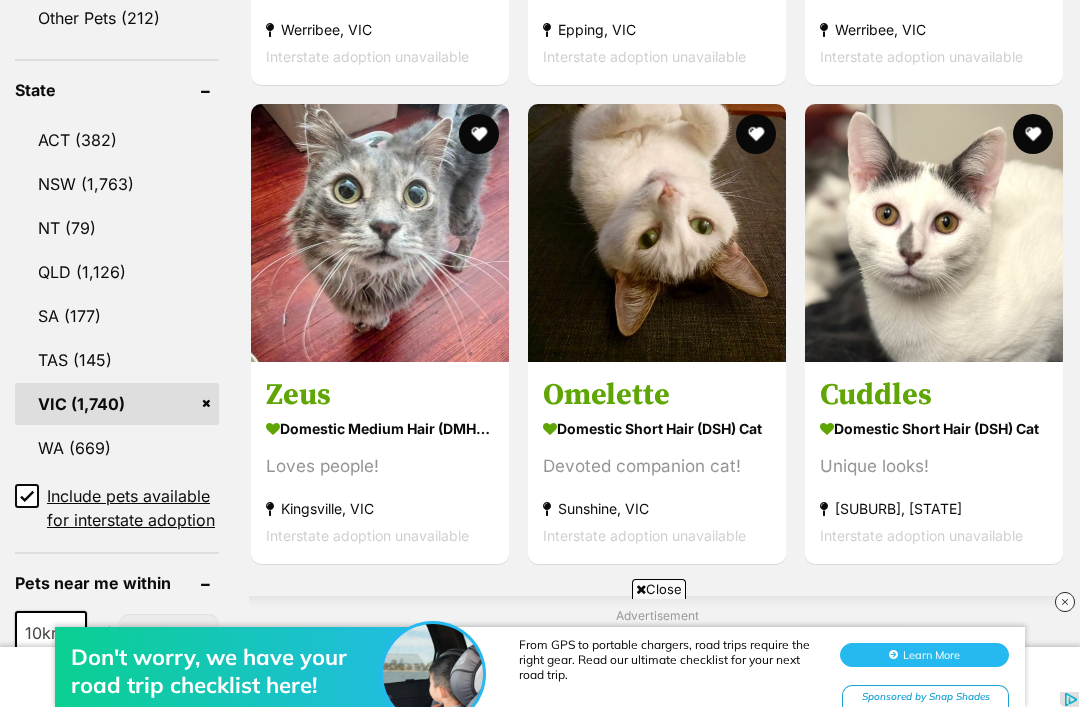 scroll, scrollTop: 0, scrollLeft: 0, axis: both 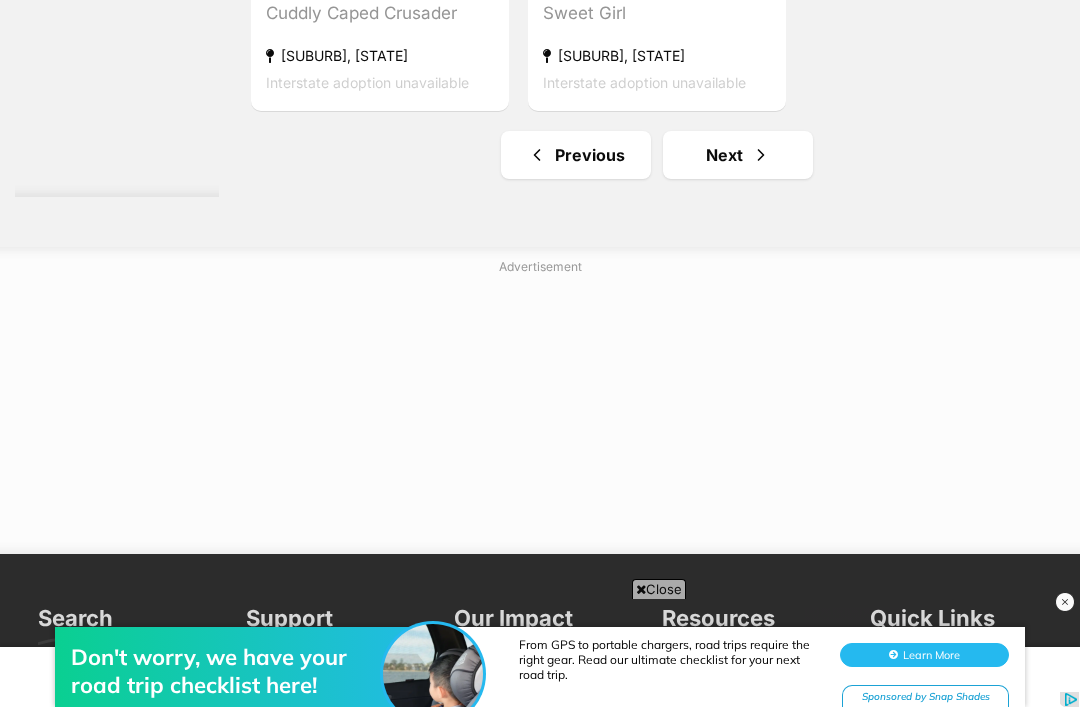 click on "Next" at bounding box center (738, 155) 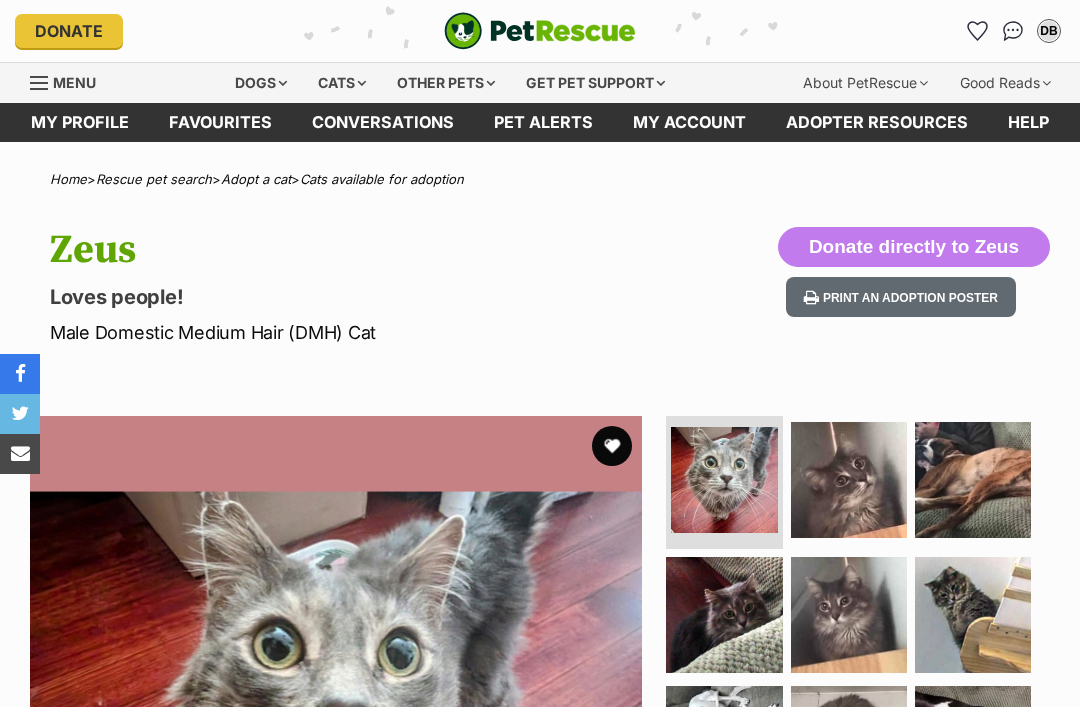 scroll, scrollTop: 0, scrollLeft: 0, axis: both 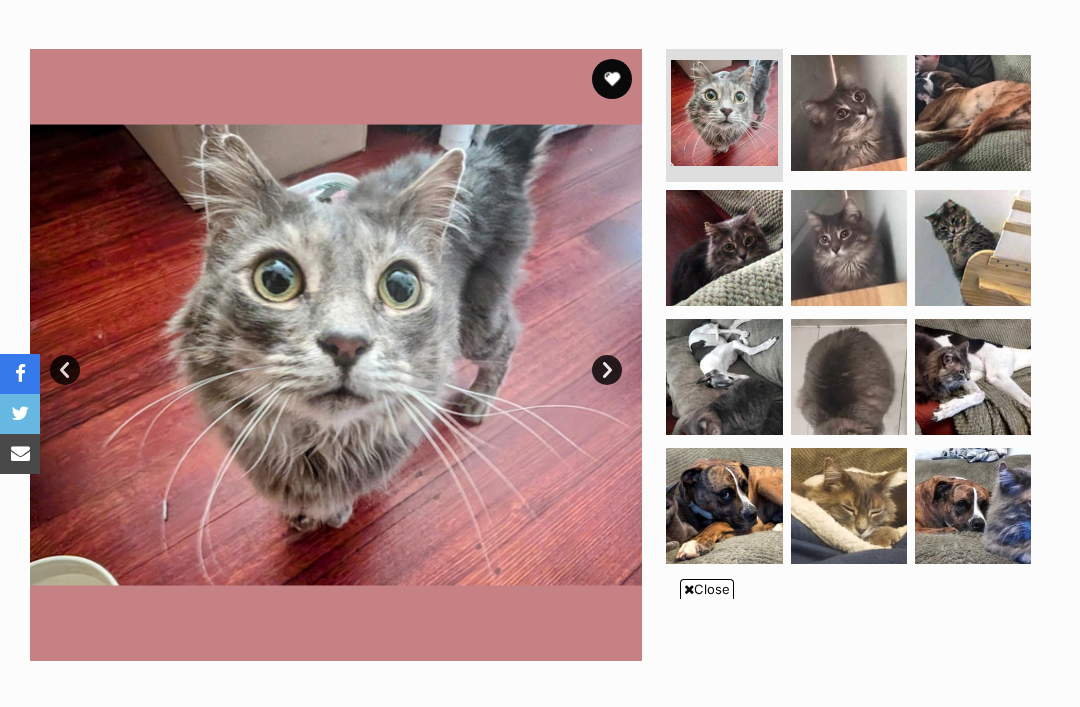 click at bounding box center [849, 377] 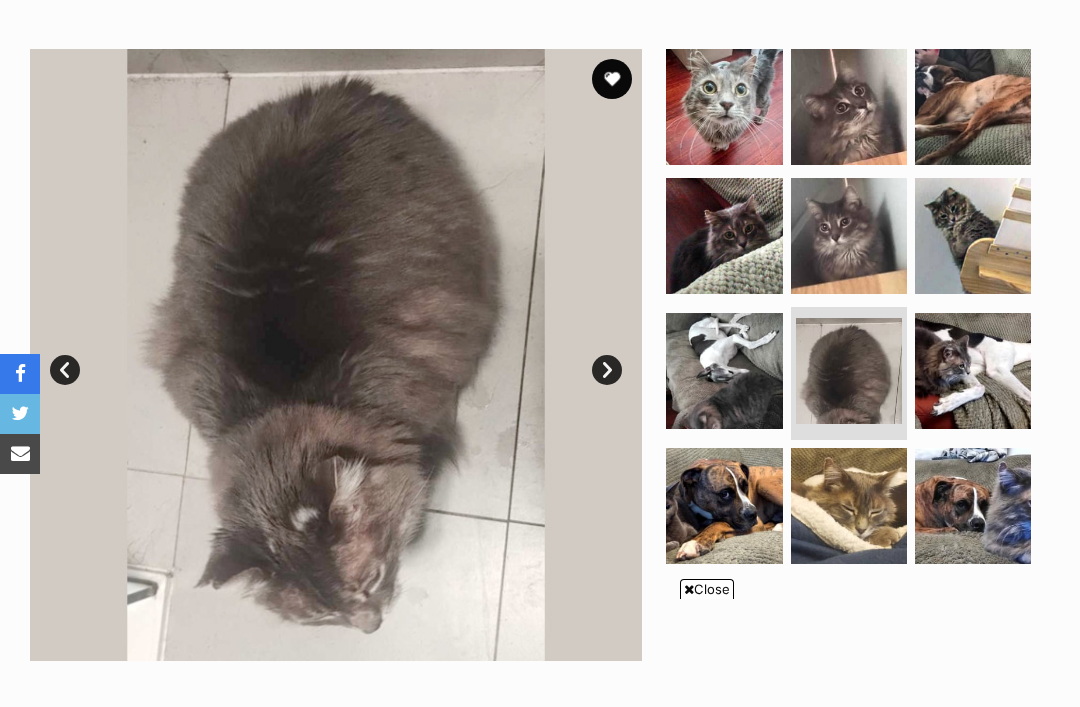 click at bounding box center [849, 236] 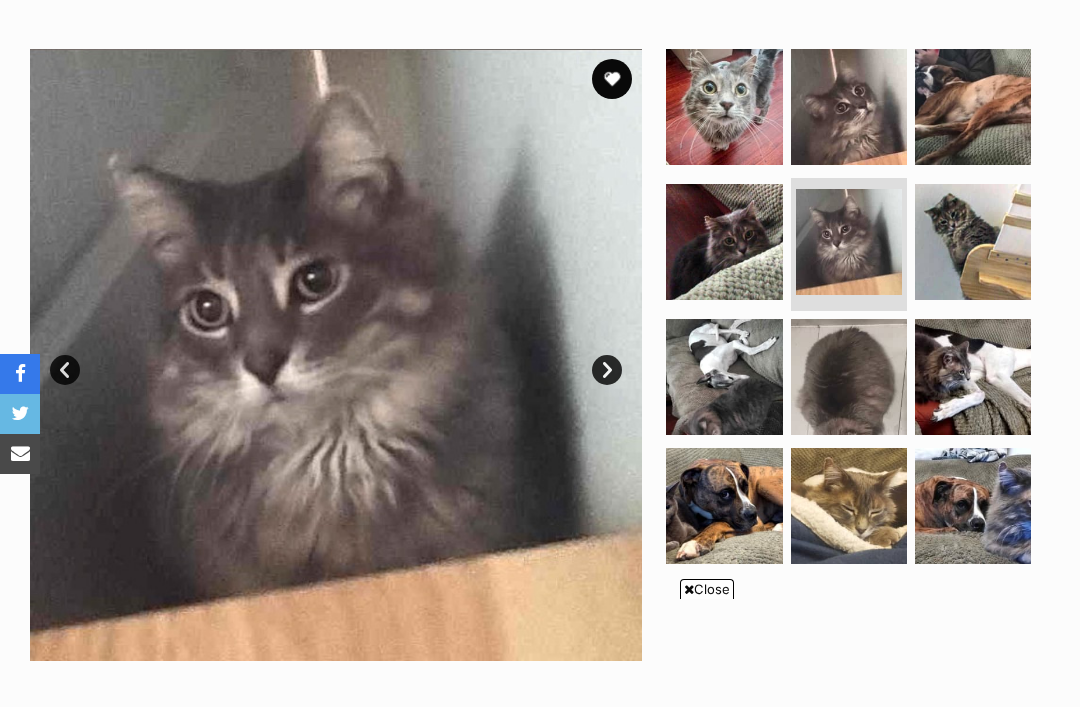 scroll, scrollTop: 0, scrollLeft: 0, axis: both 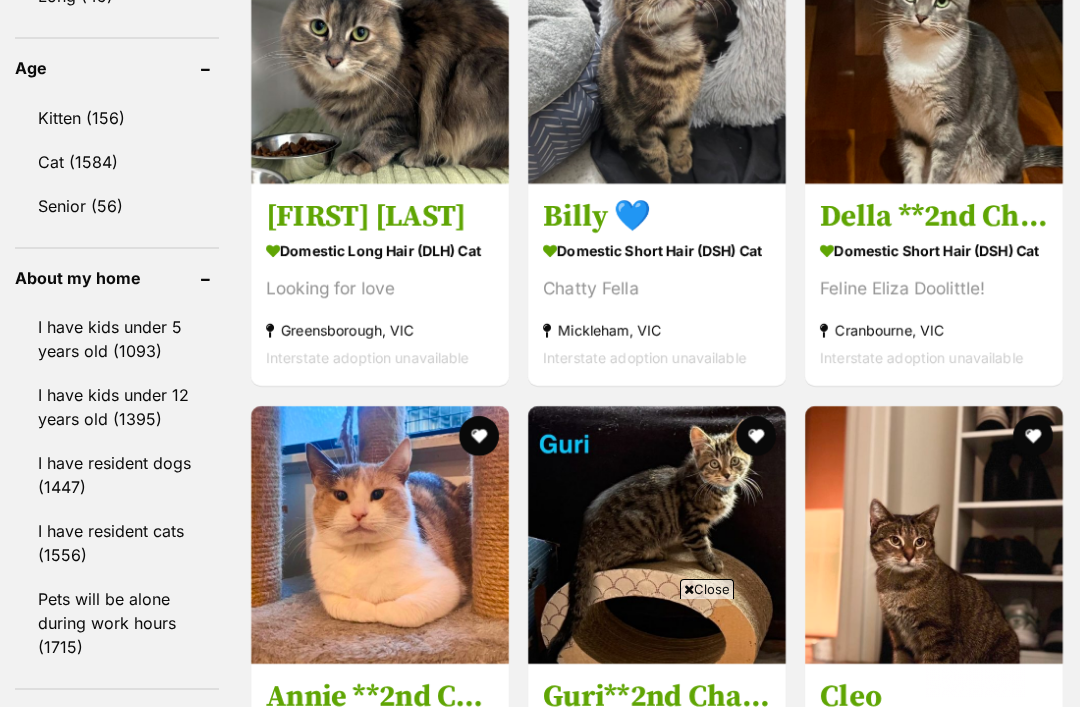 click on "Feline Eliza Doolittle!" at bounding box center (934, 289) 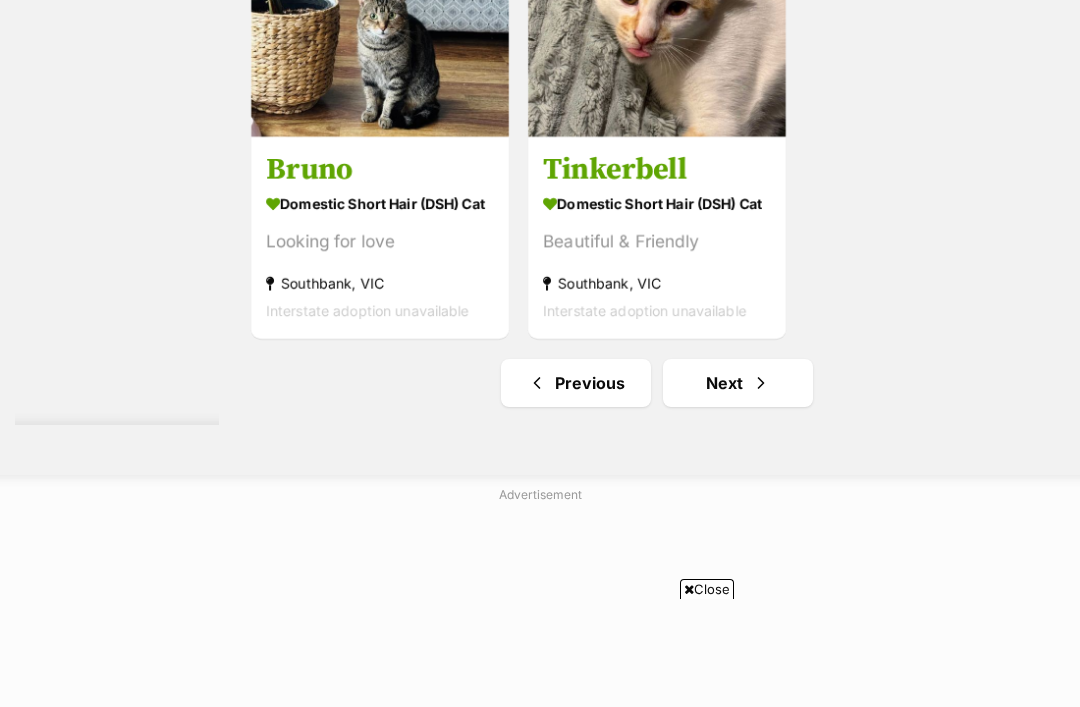 scroll, scrollTop: 4466, scrollLeft: 0, axis: vertical 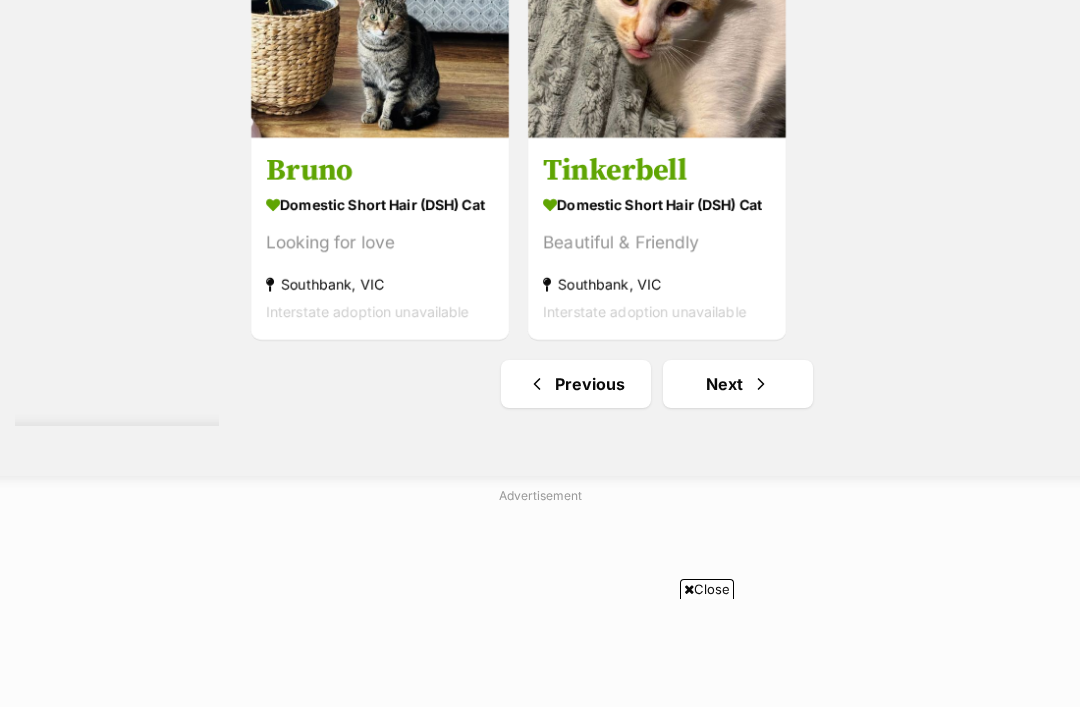 click on "Next" at bounding box center [738, 384] 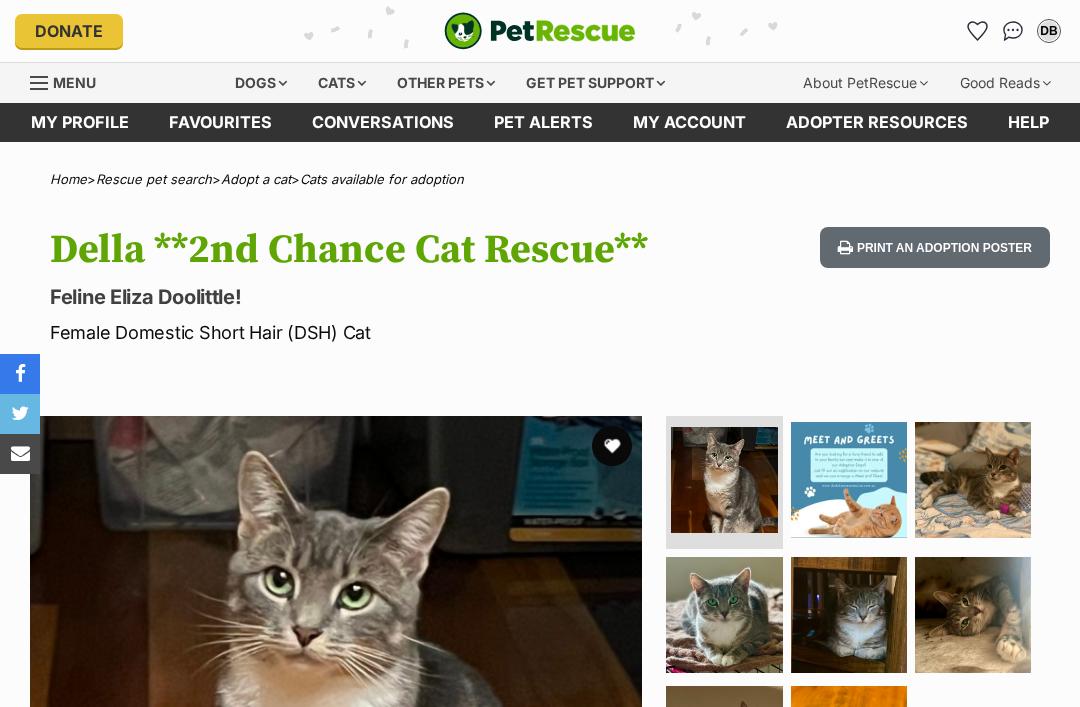 scroll, scrollTop: 0, scrollLeft: 0, axis: both 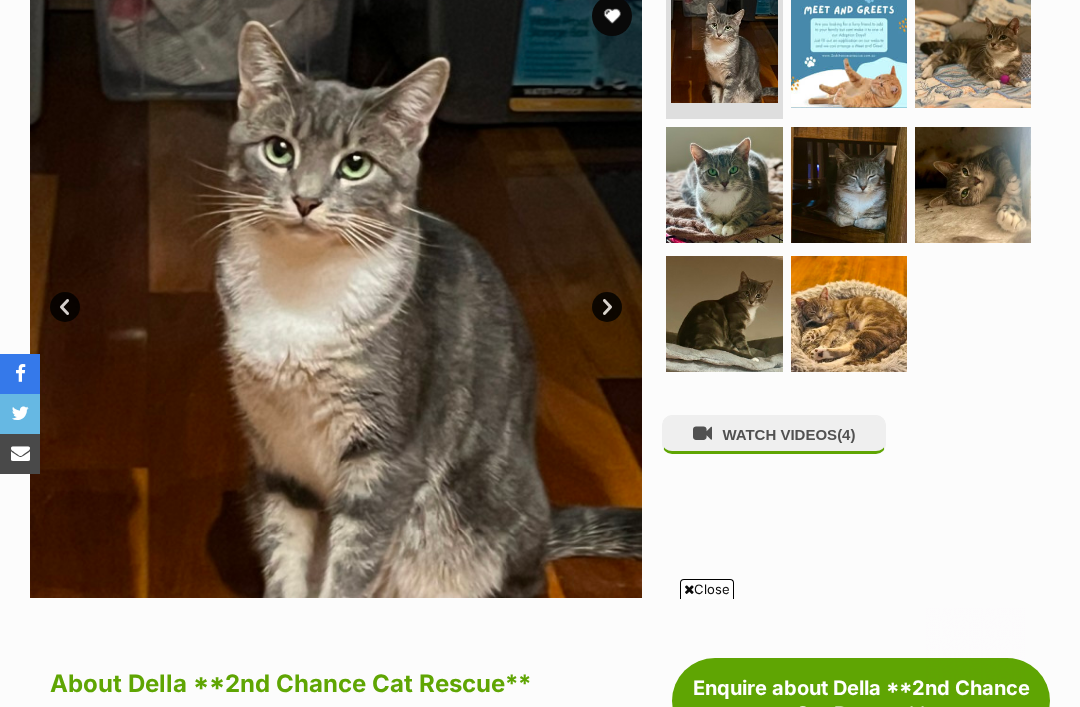 click on "WATCH VIDEOS
(4)" at bounding box center [856, 292] 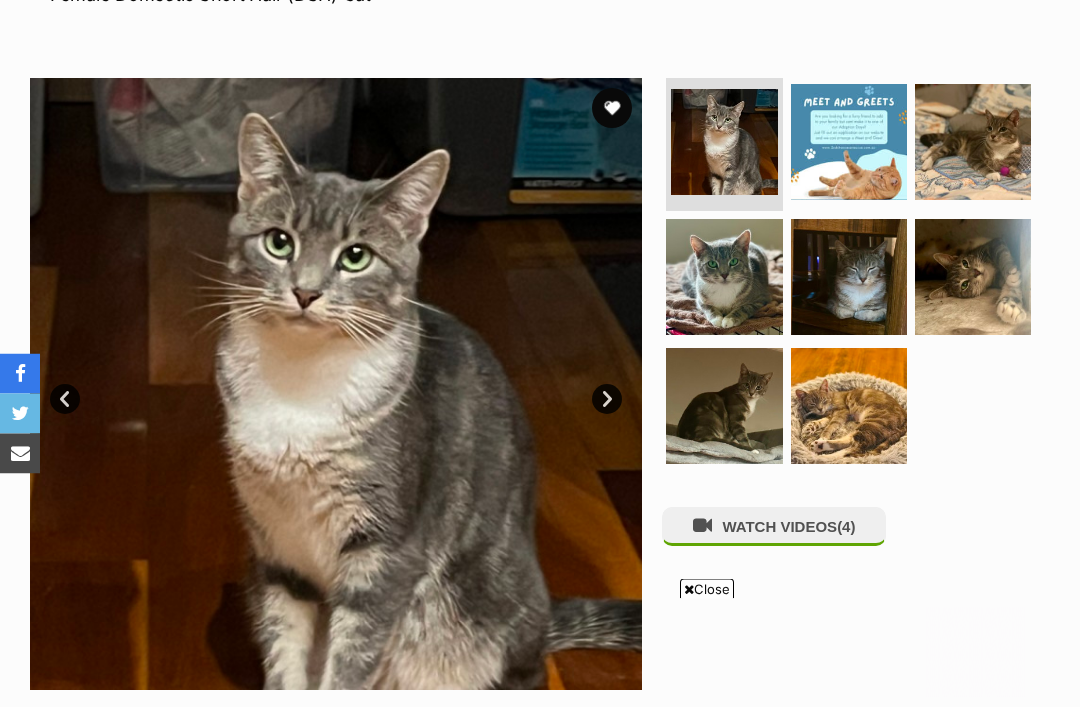 scroll, scrollTop: 338, scrollLeft: 0, axis: vertical 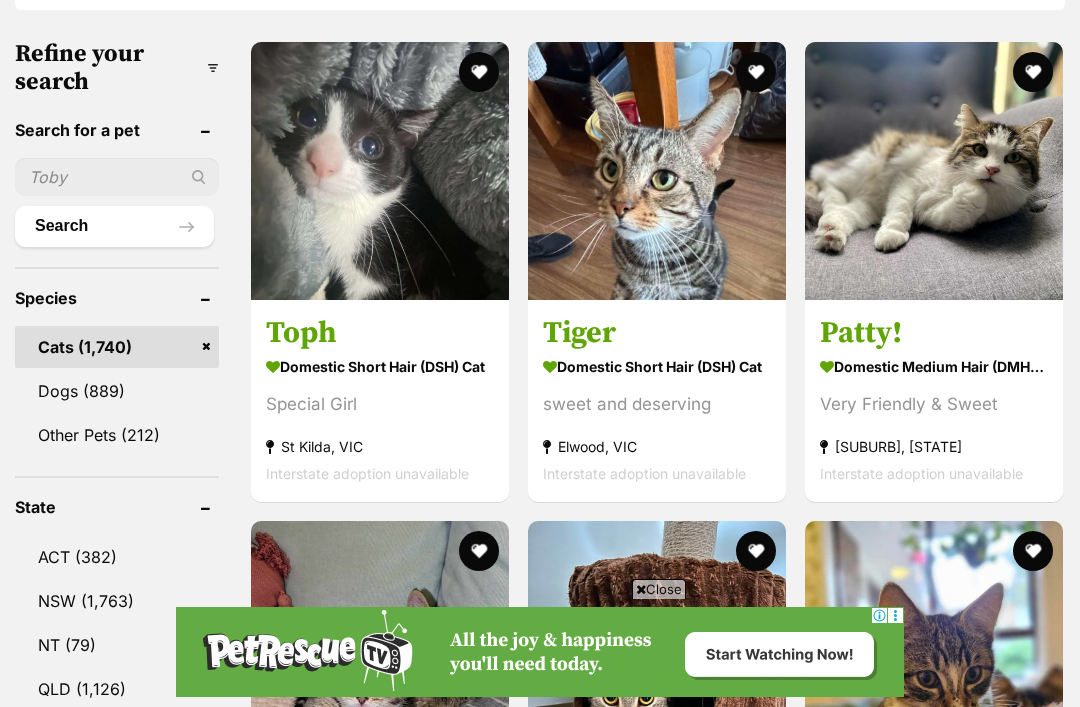 click at bounding box center [934, 171] 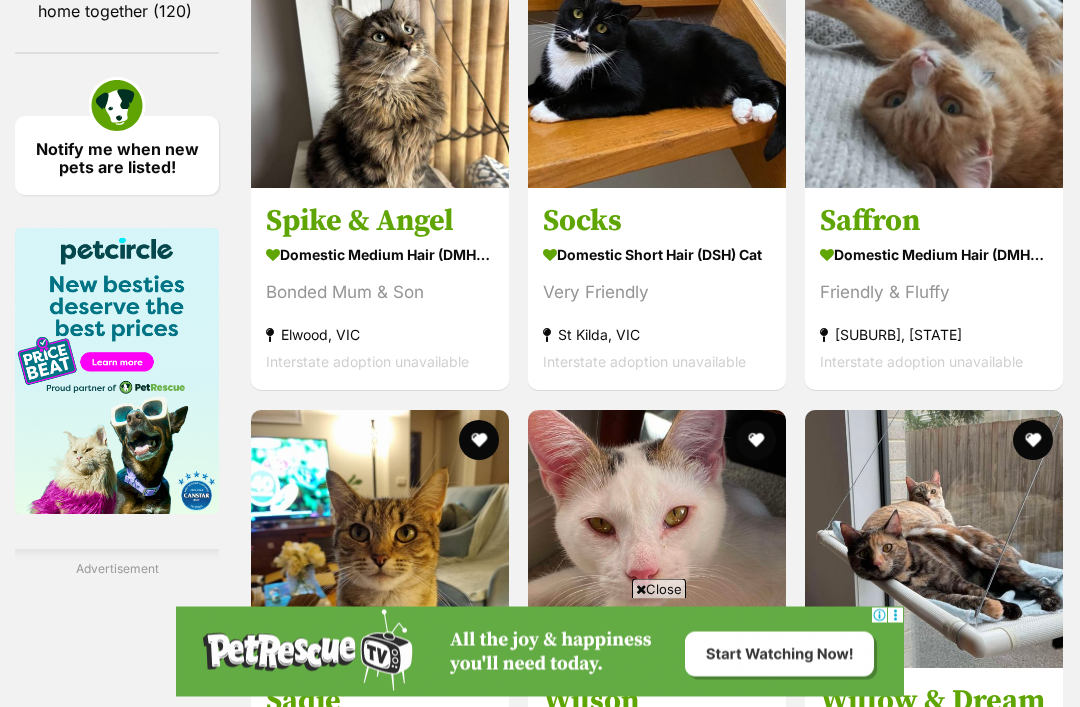 scroll, scrollTop: 3051, scrollLeft: 0, axis: vertical 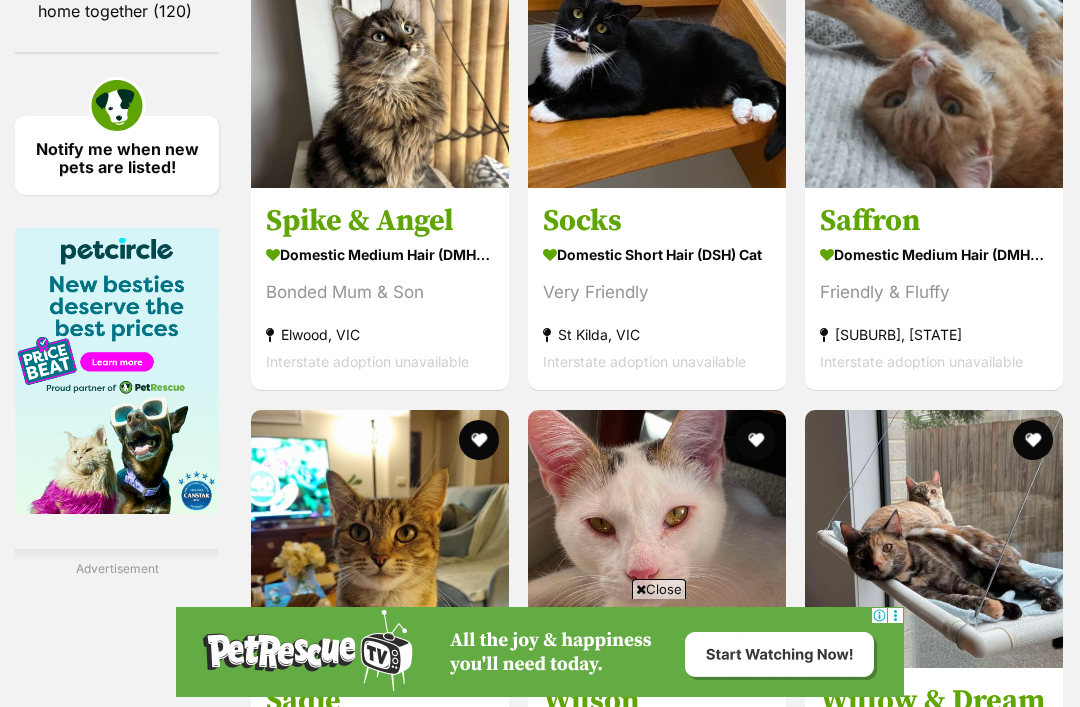 click at bounding box center (934, 59) 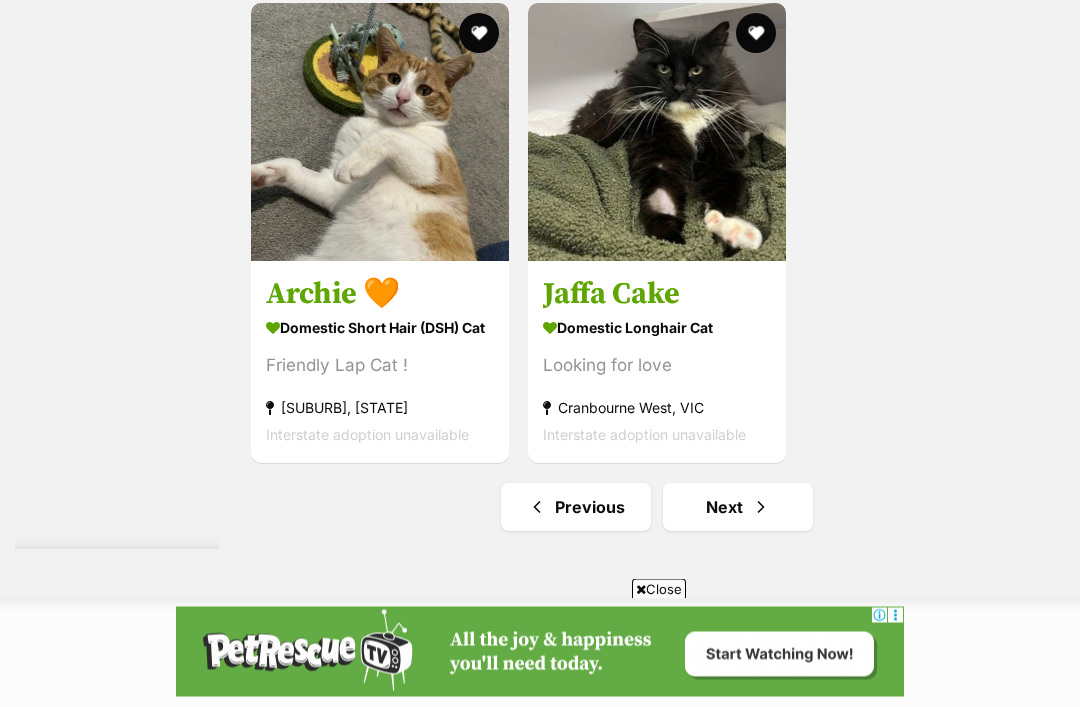 scroll, scrollTop: 4131, scrollLeft: 0, axis: vertical 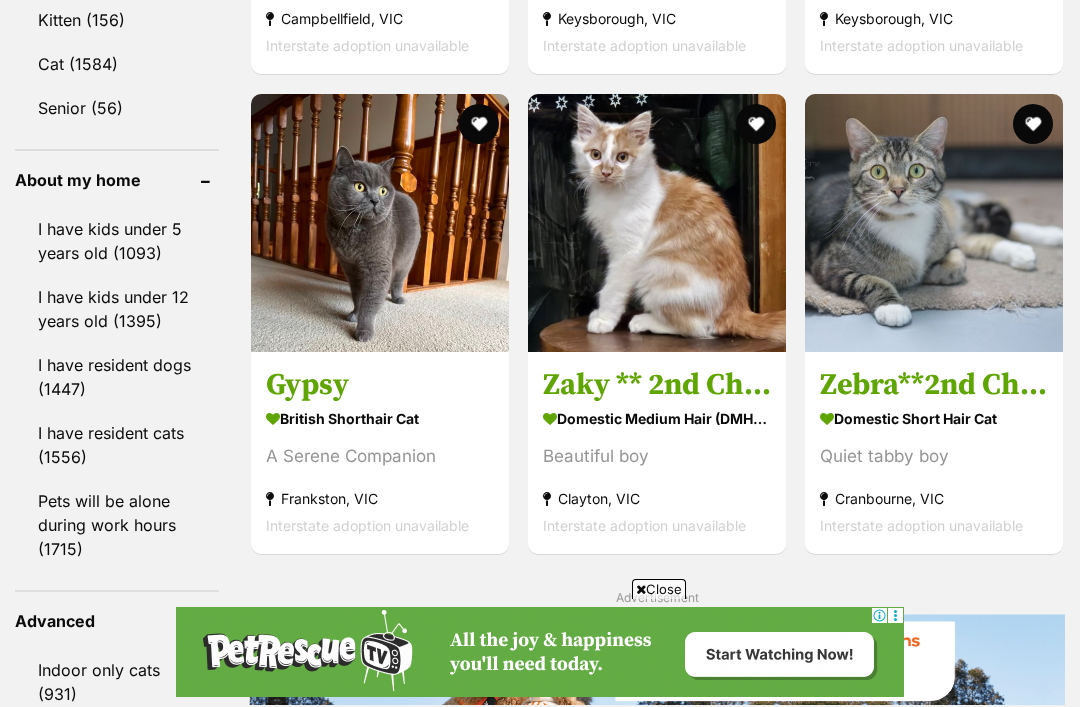 click at bounding box center [934, 223] 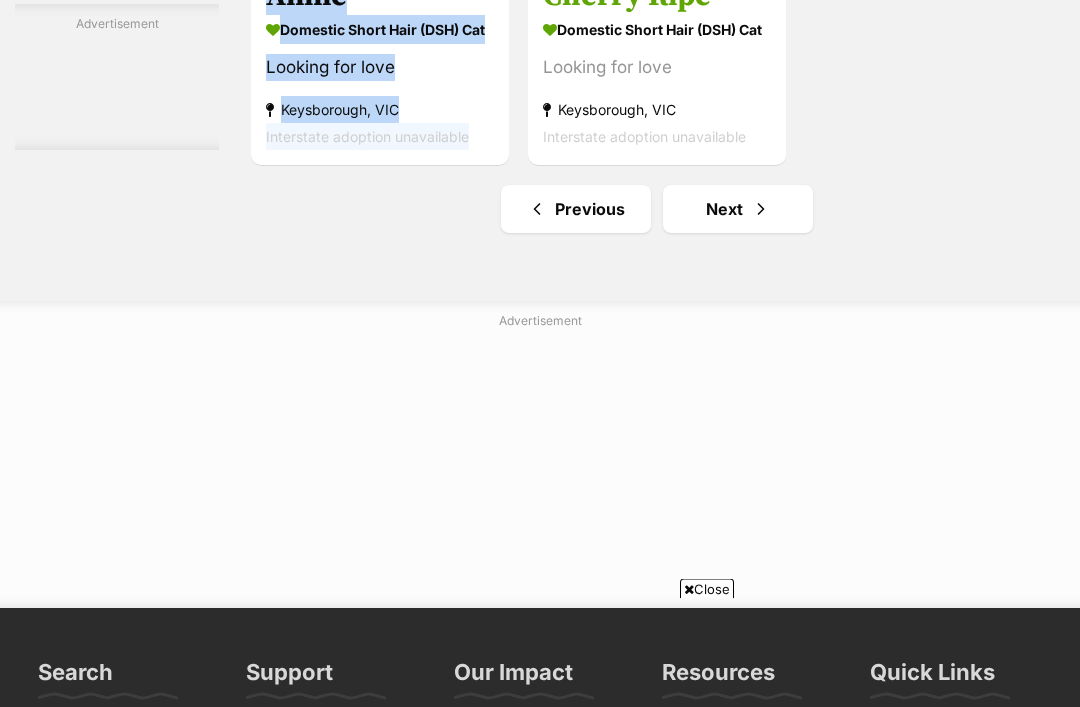 scroll, scrollTop: 4427, scrollLeft: 0, axis: vertical 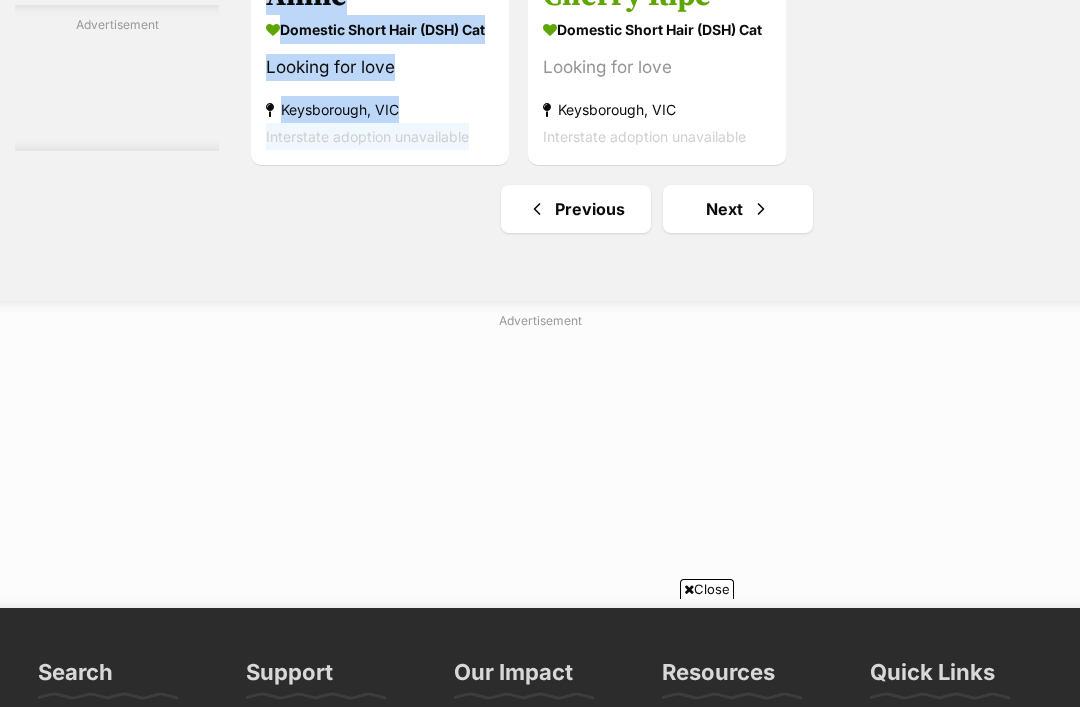 click on "Next" at bounding box center (738, 209) 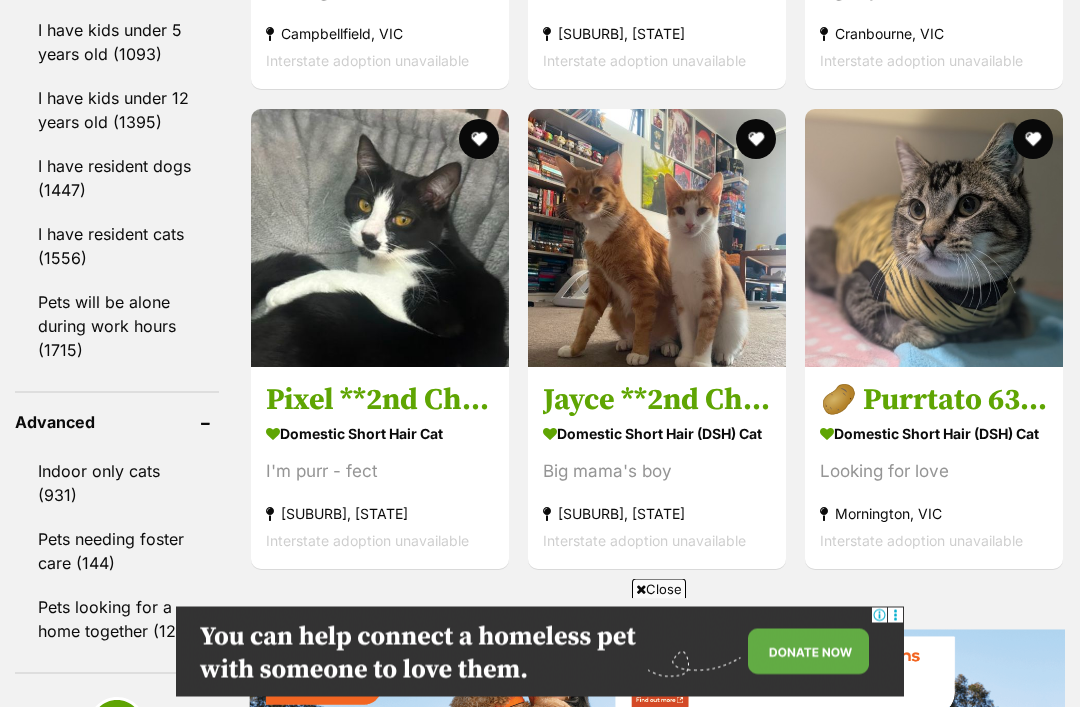 scroll, scrollTop: 2510, scrollLeft: 0, axis: vertical 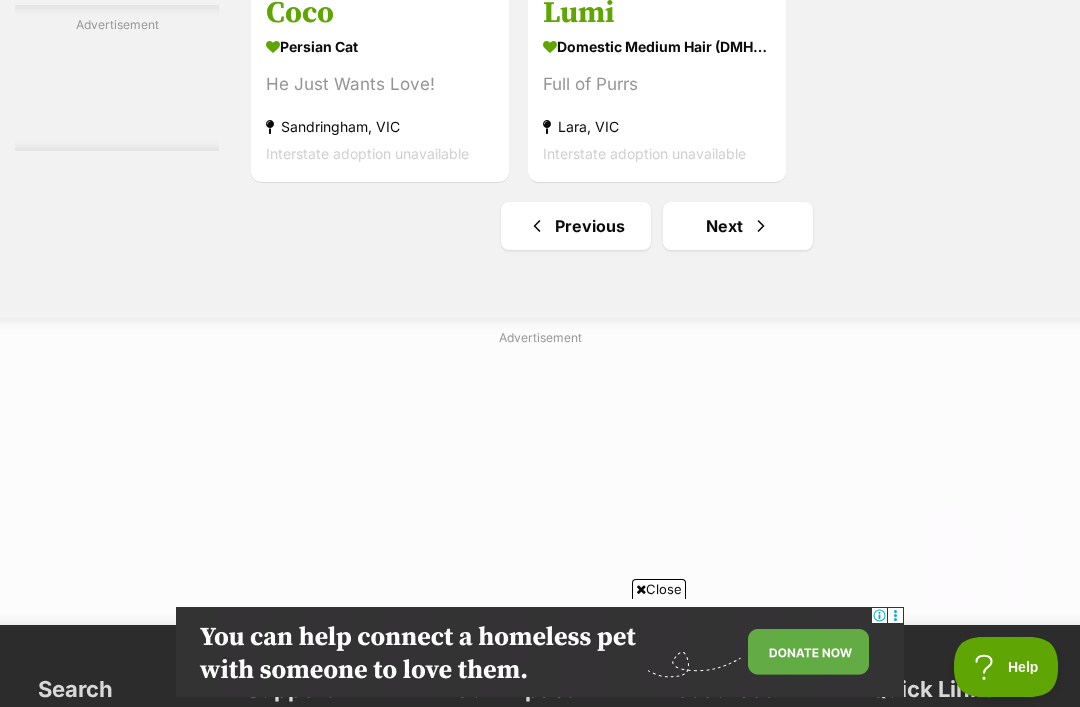 click on "Bonded pets
Two is always better than one. Bring home twice the love!
Meet bonded pets!
Penny
Domestic Short Hair (DSH) Cat
Looking for love
Keysborough, VIC
Interstate adoption unavailable
Fizz
Domestic Short Hair (DSH) Cat
Life of Paw-ty
Melbourne, VIC
Interstate adoption
Beans
Domestic Short Hair (DSH) Cat
Great with everyone
Melbourne, VIC
Interstate adoption
Oscar
Domestic Short Hair (DSH) Cat
Looking for love
Campbellfield, VIC
Interstate adoption unavailable
Styx
Domestic Short Hair (DSH) Cat
Laid back snuggler
Parkdale, VIC
Interstate adoption unavailable
Peanut
Domestic Short Hair Cat
Your cat's cat friend
Bonbeach, VIC" at bounding box center (657, -1831) 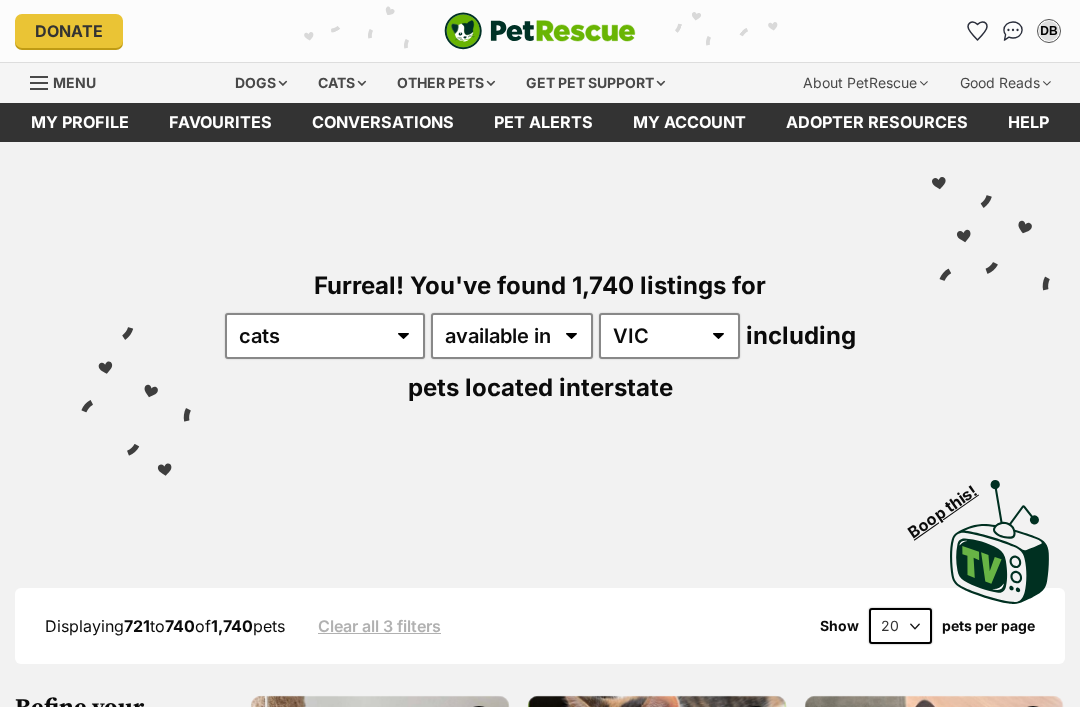 scroll, scrollTop: 0, scrollLeft: 0, axis: both 